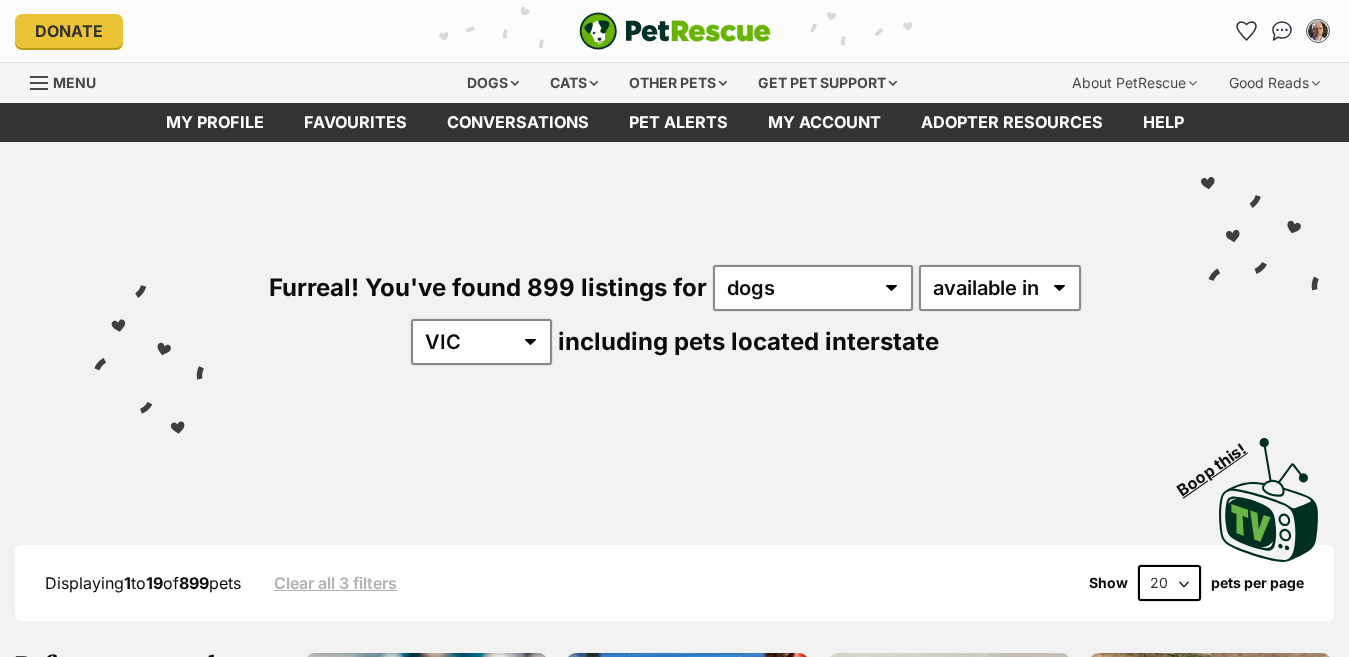 scroll, scrollTop: 0, scrollLeft: 0, axis: both 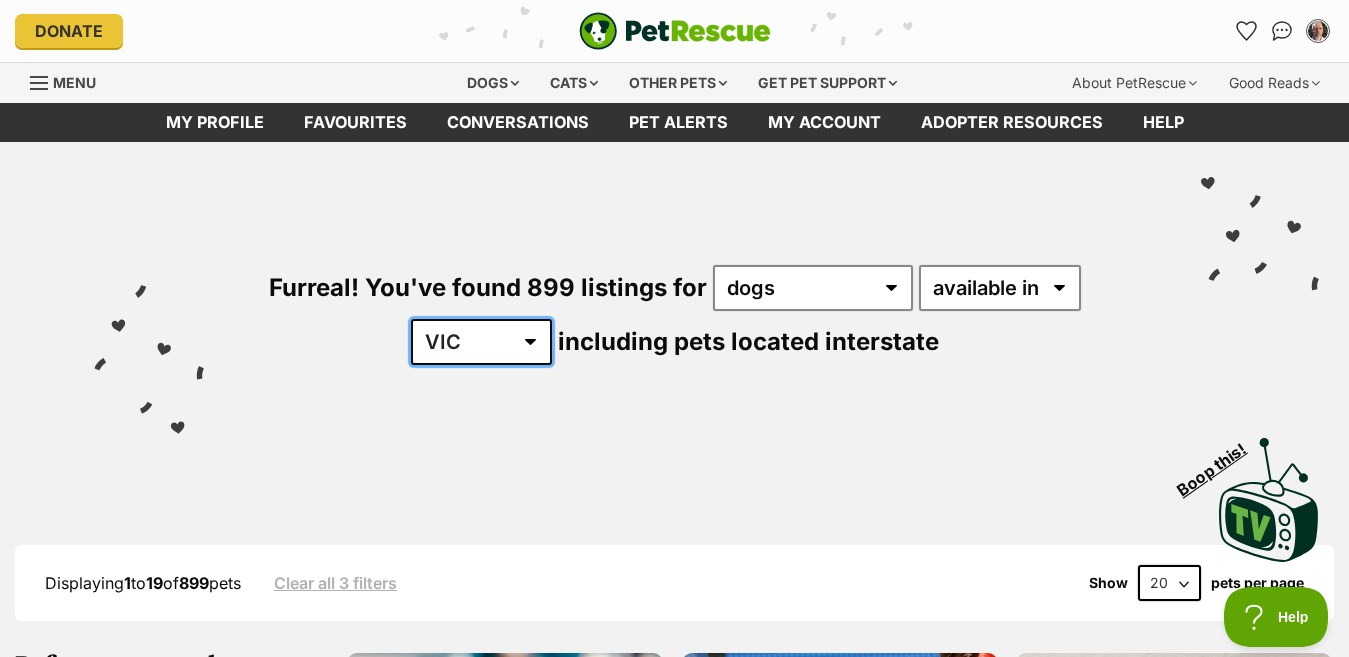 click on "Australia
ACT
NSW
NT
QLD
SA
TAS
VIC
WA" at bounding box center [481, 342] 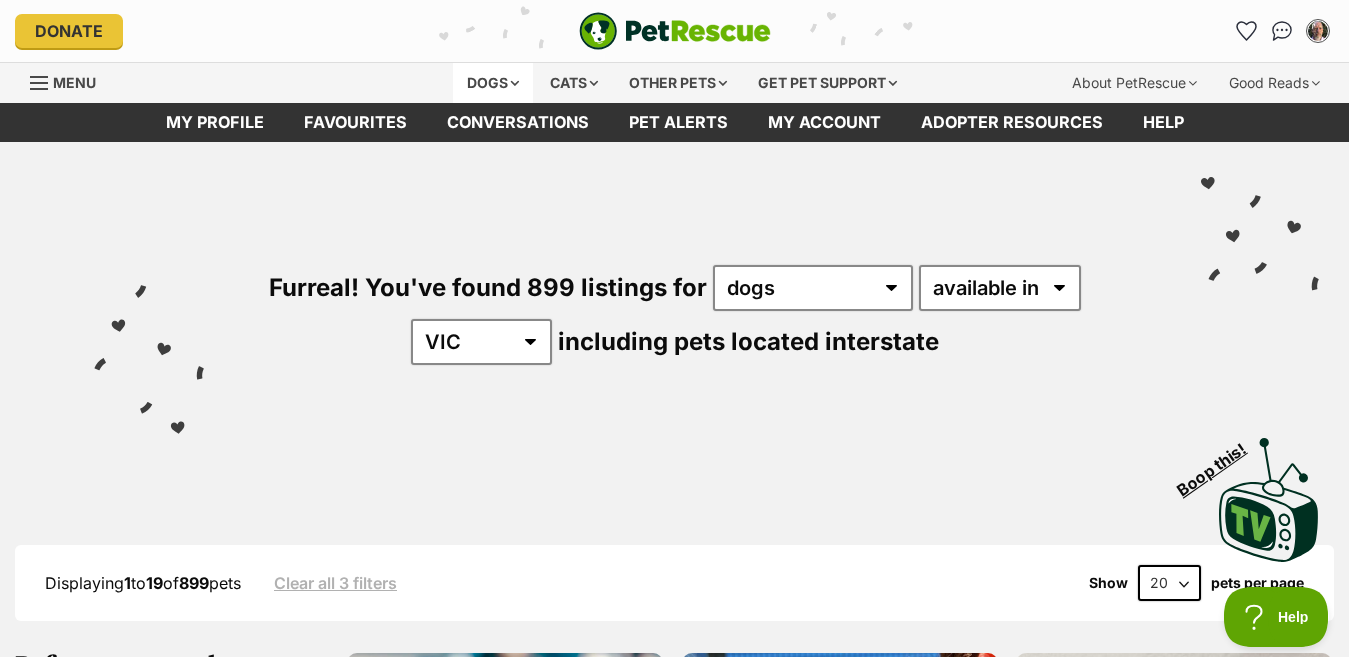 click on "Dogs" at bounding box center (493, 83) 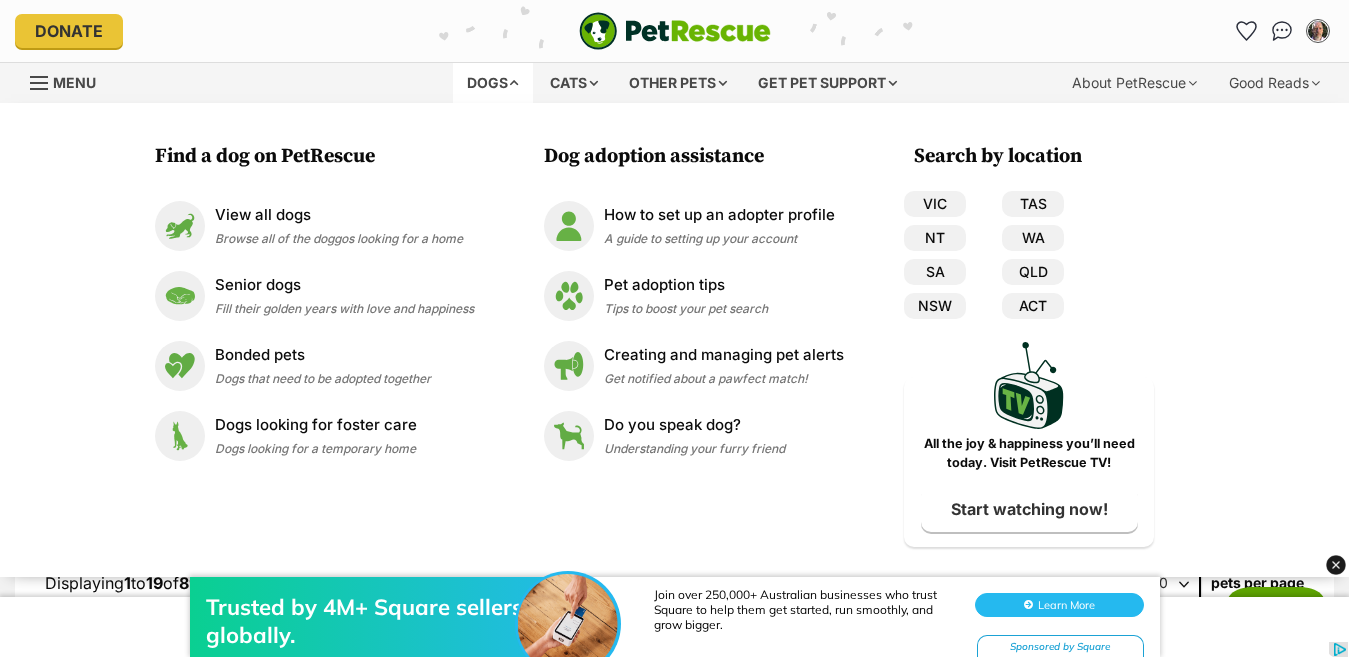 scroll, scrollTop: 0, scrollLeft: 0, axis: both 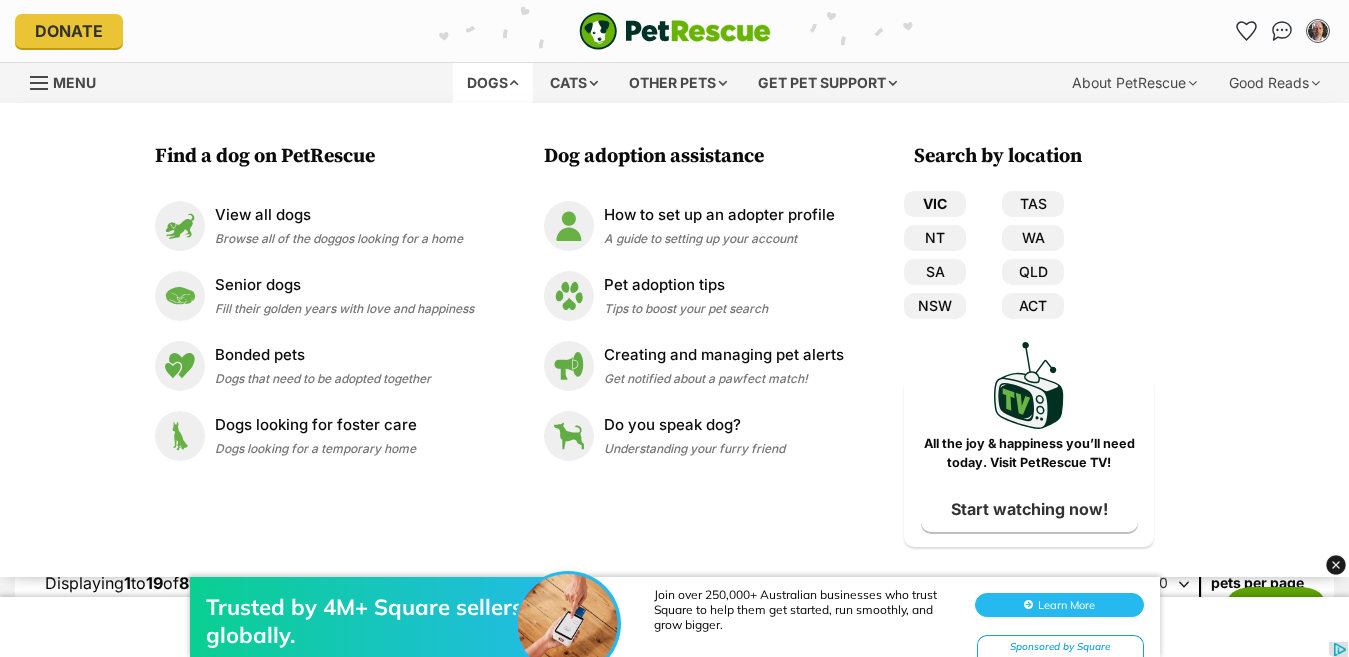 click on "VIC" at bounding box center [935, 204] 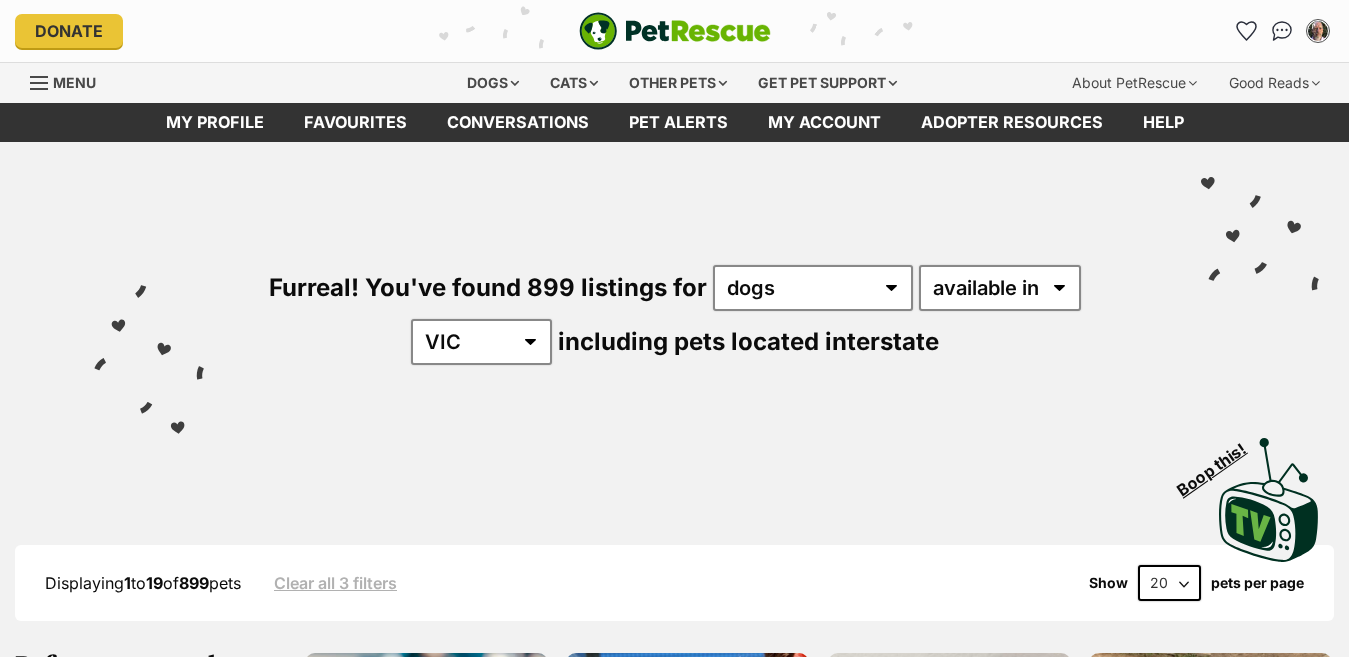 scroll, scrollTop: 0, scrollLeft: 0, axis: both 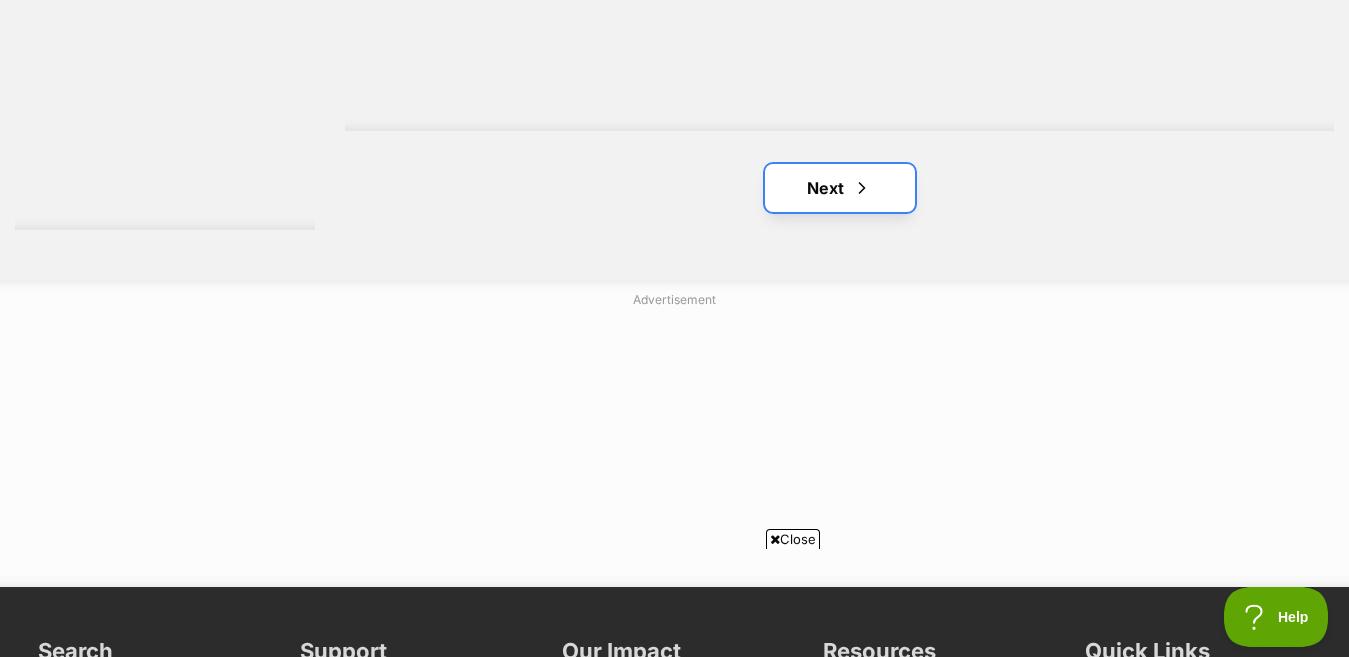 click on "Next" at bounding box center [840, 188] 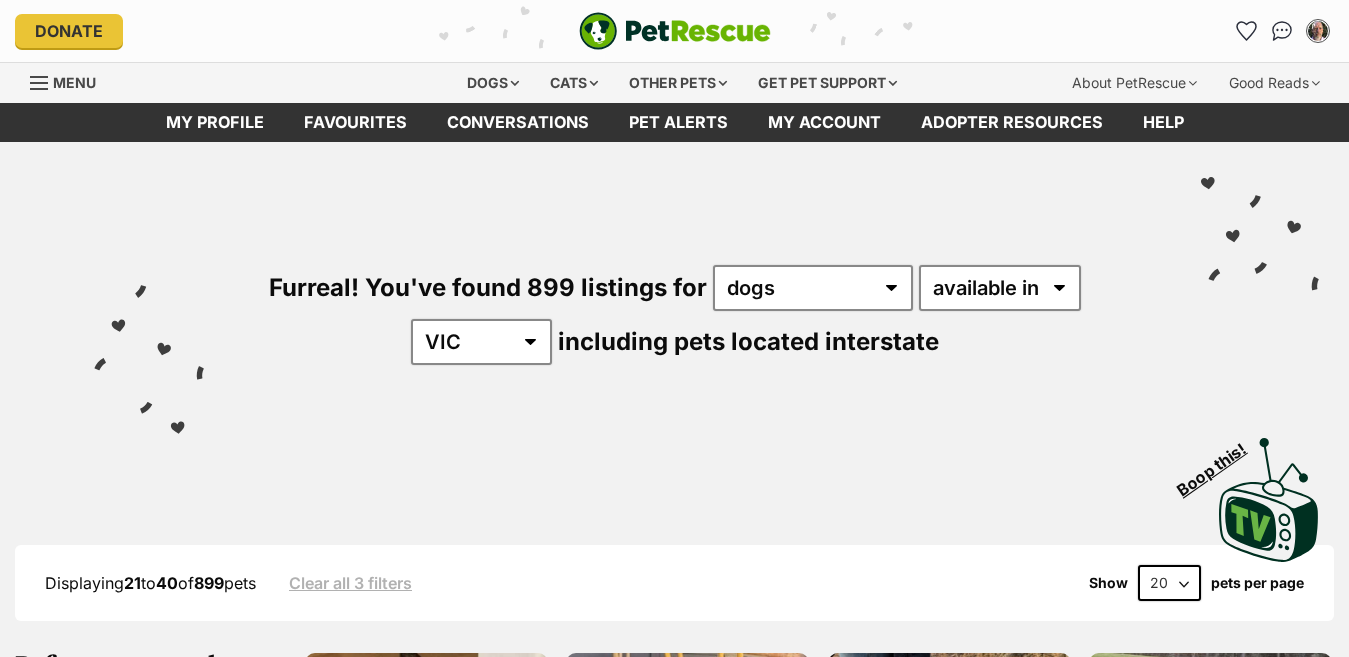 scroll, scrollTop: 0, scrollLeft: 0, axis: both 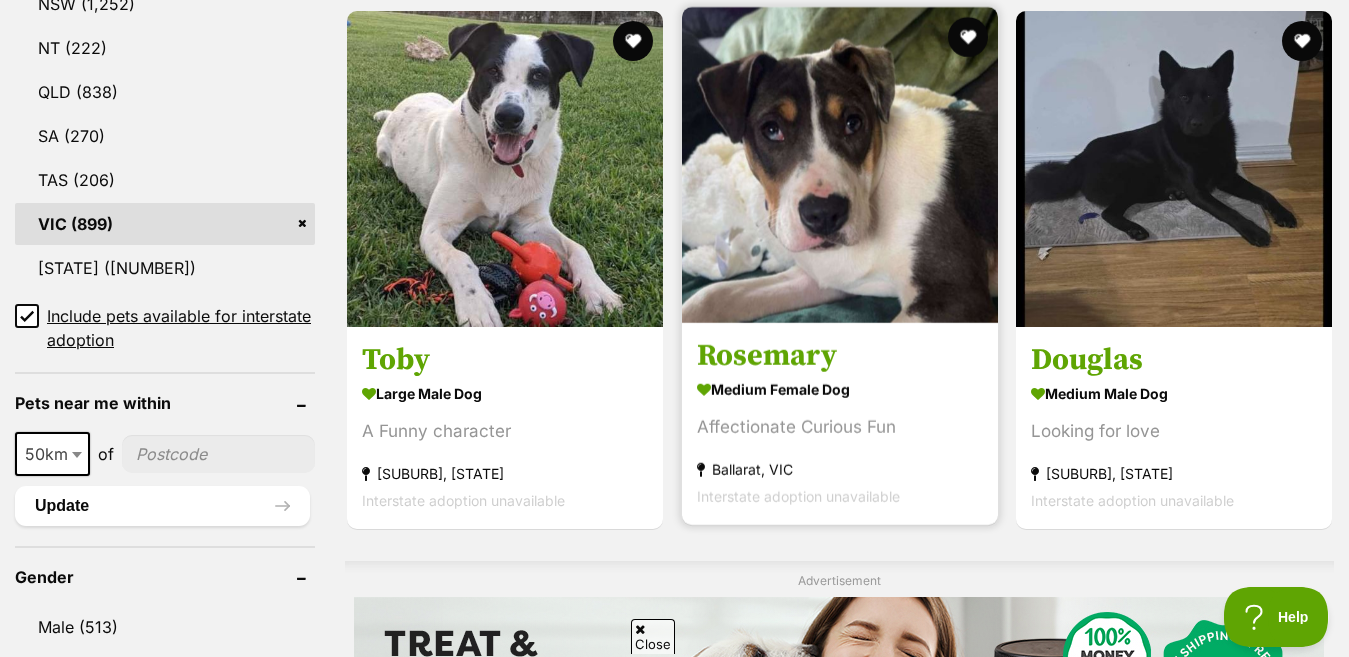 click at bounding box center (840, 165) 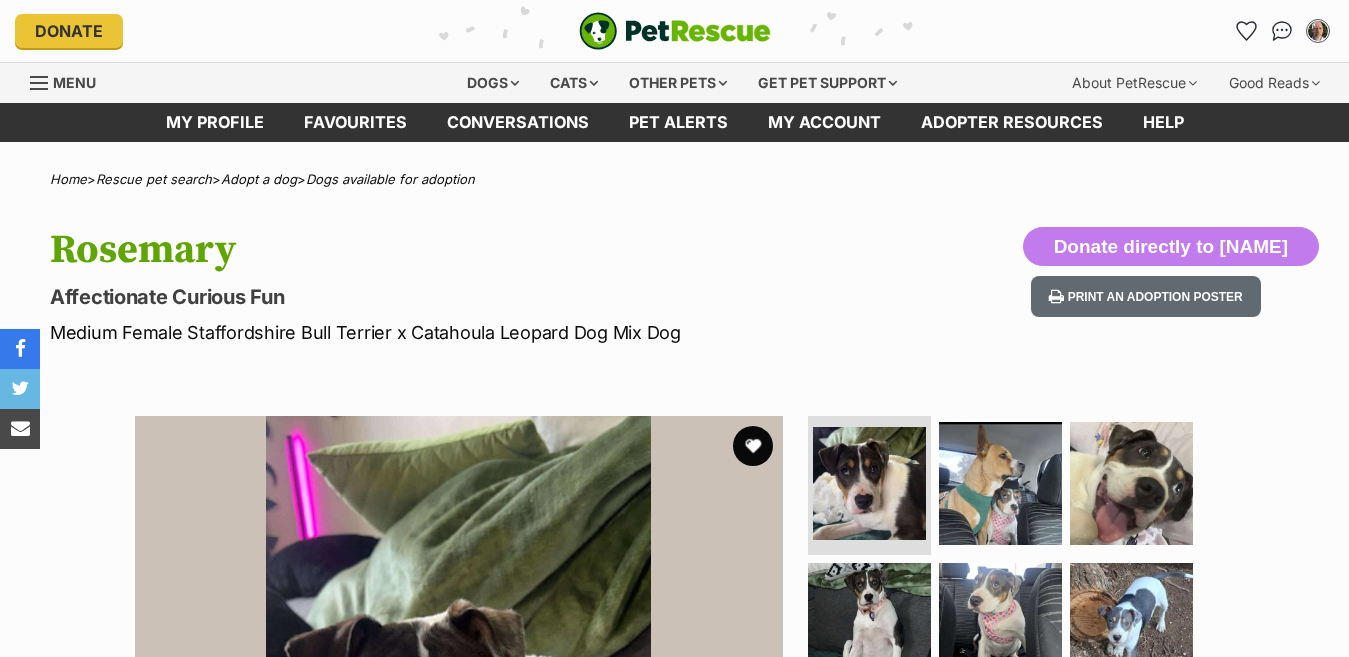 scroll, scrollTop: 0, scrollLeft: 0, axis: both 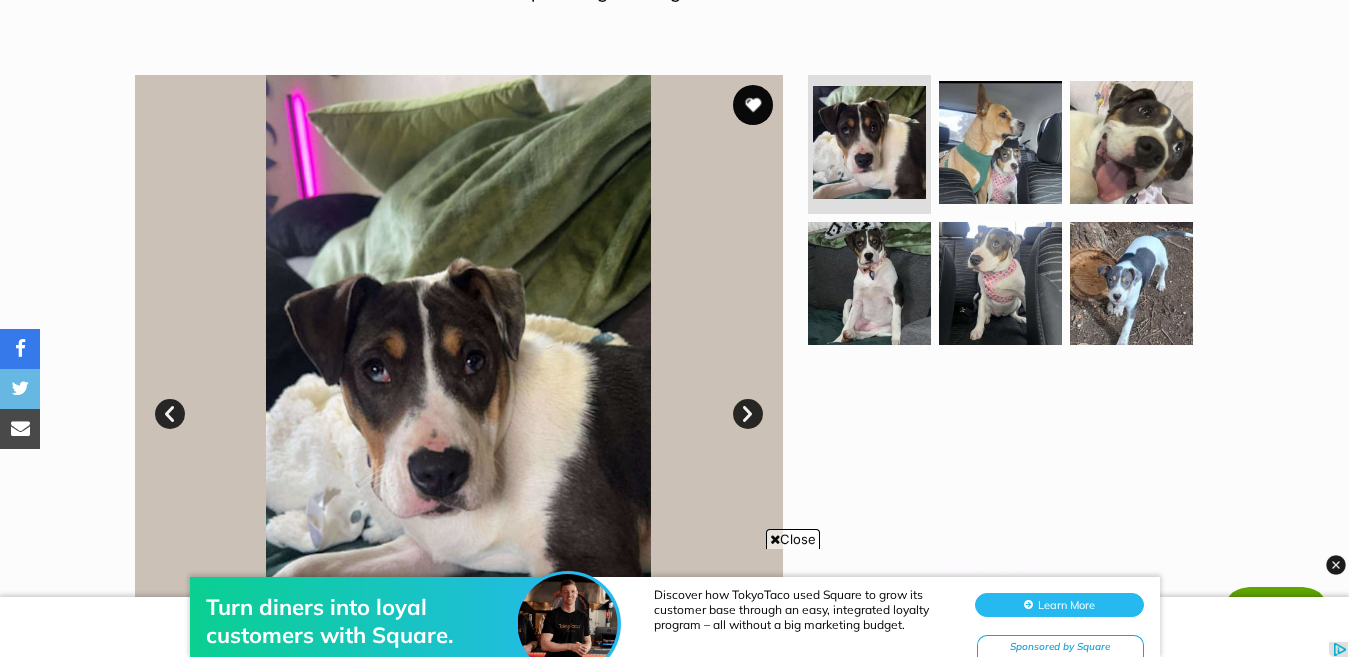 click on "Next" at bounding box center [748, 414] 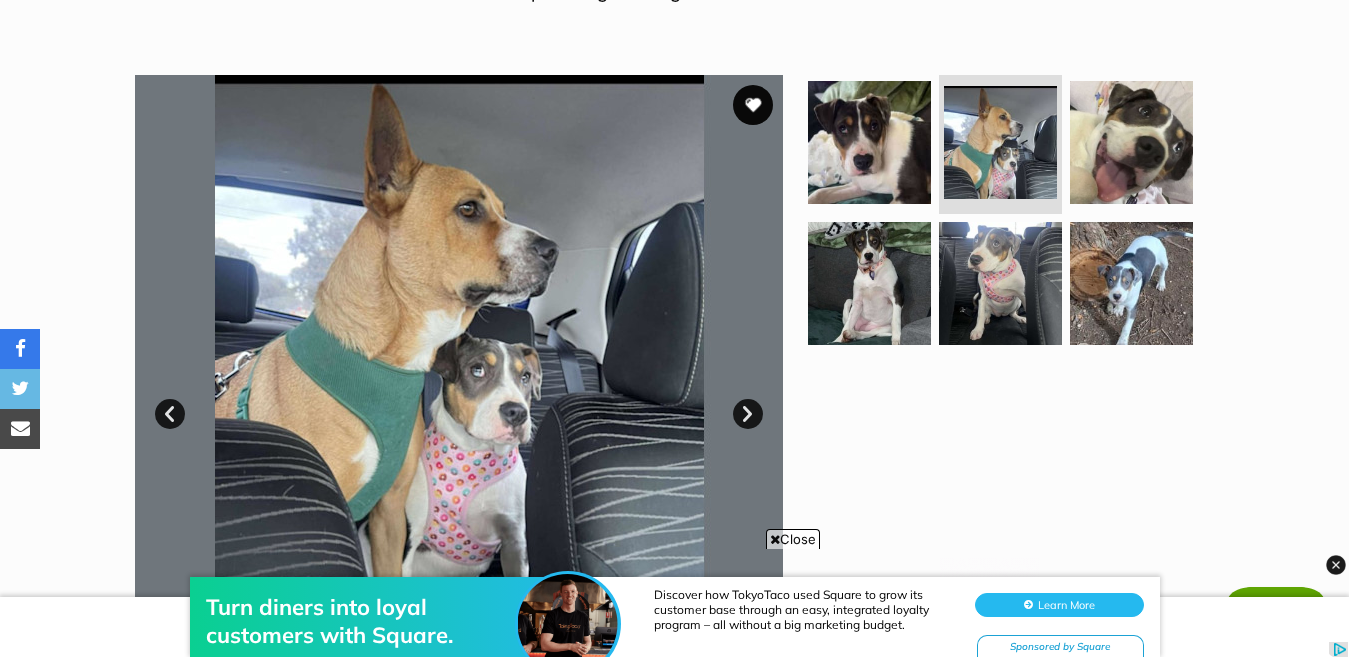 click on "Next" at bounding box center (748, 414) 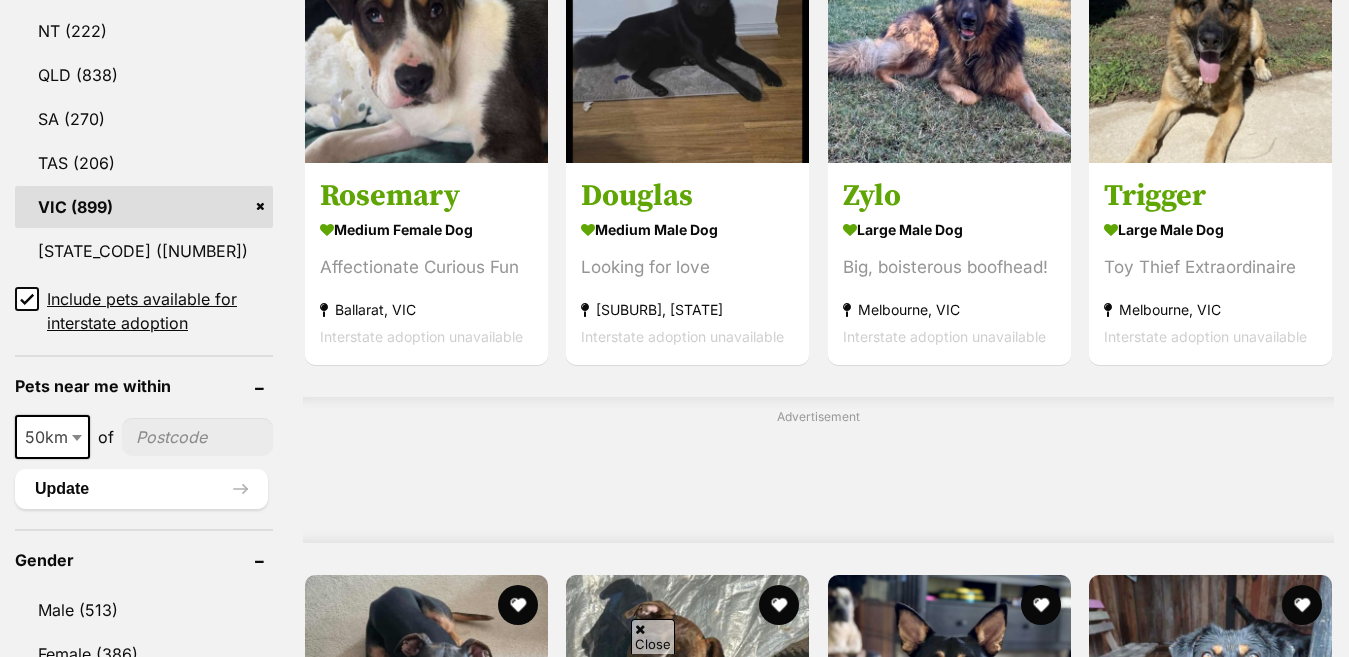 scroll, scrollTop: 1197, scrollLeft: 0, axis: vertical 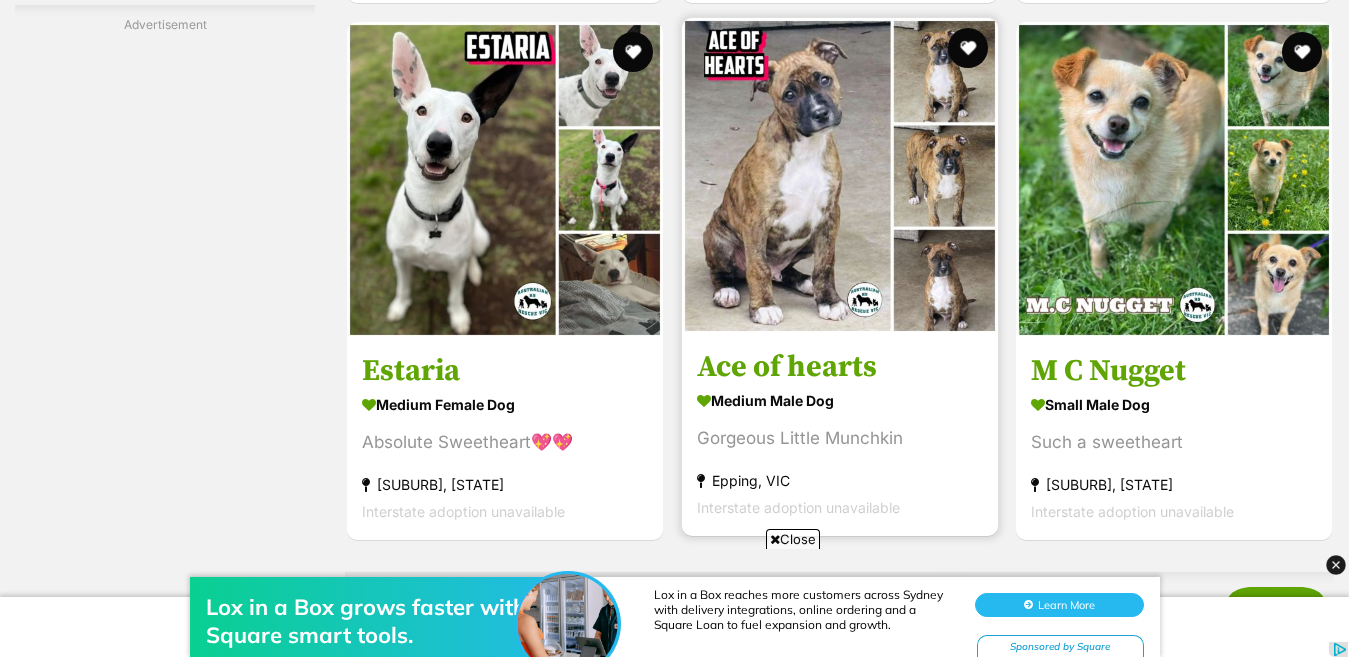 click at bounding box center [840, 176] 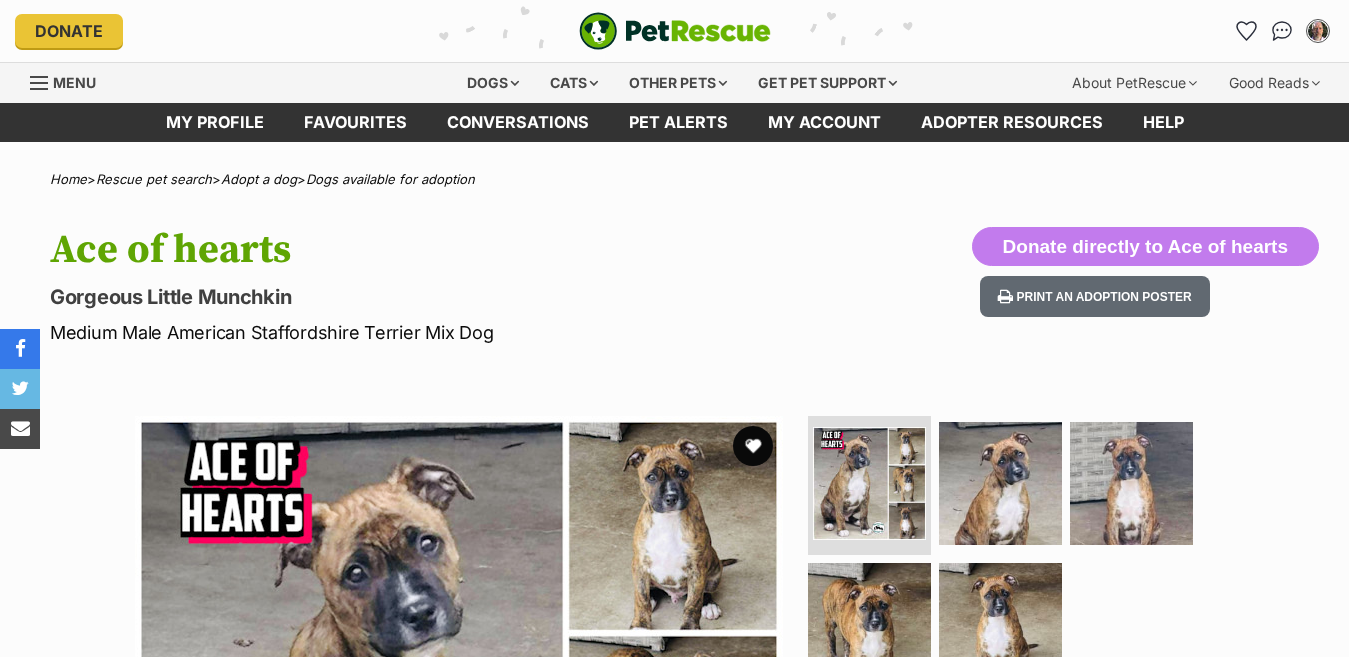 scroll, scrollTop: 0, scrollLeft: 0, axis: both 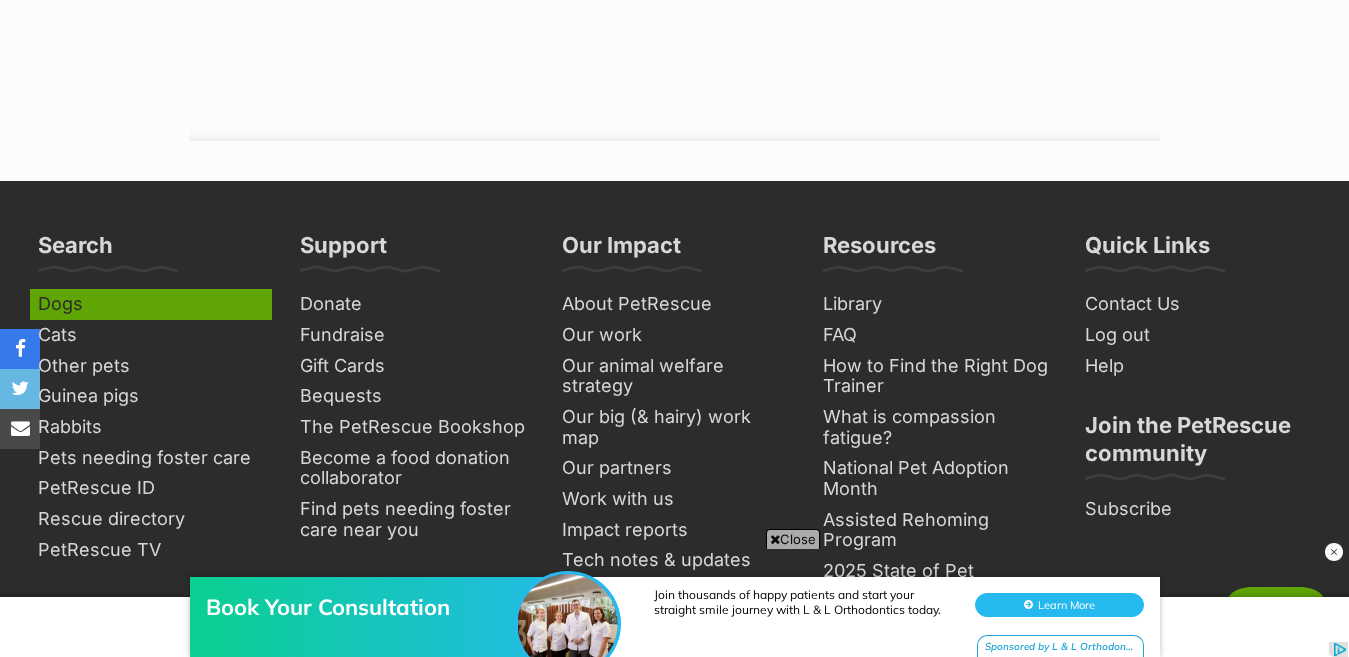 click on "Dogs" at bounding box center (151, 304) 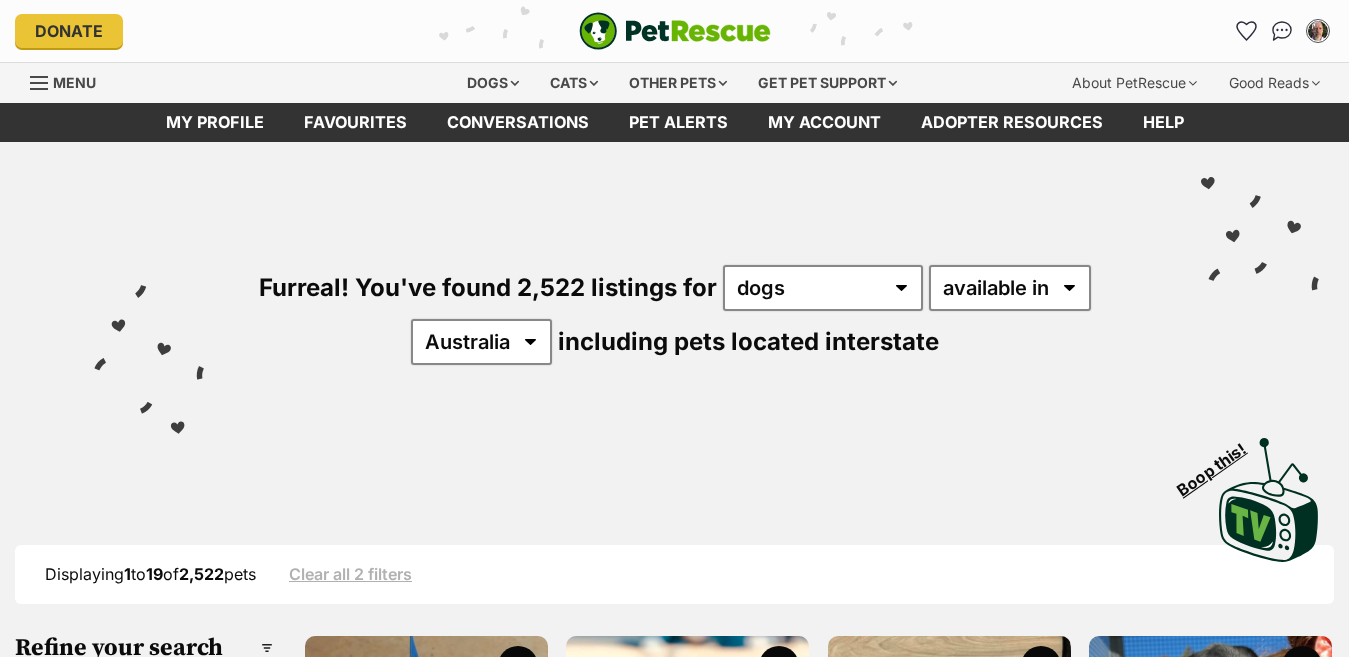 scroll, scrollTop: 0, scrollLeft: 0, axis: both 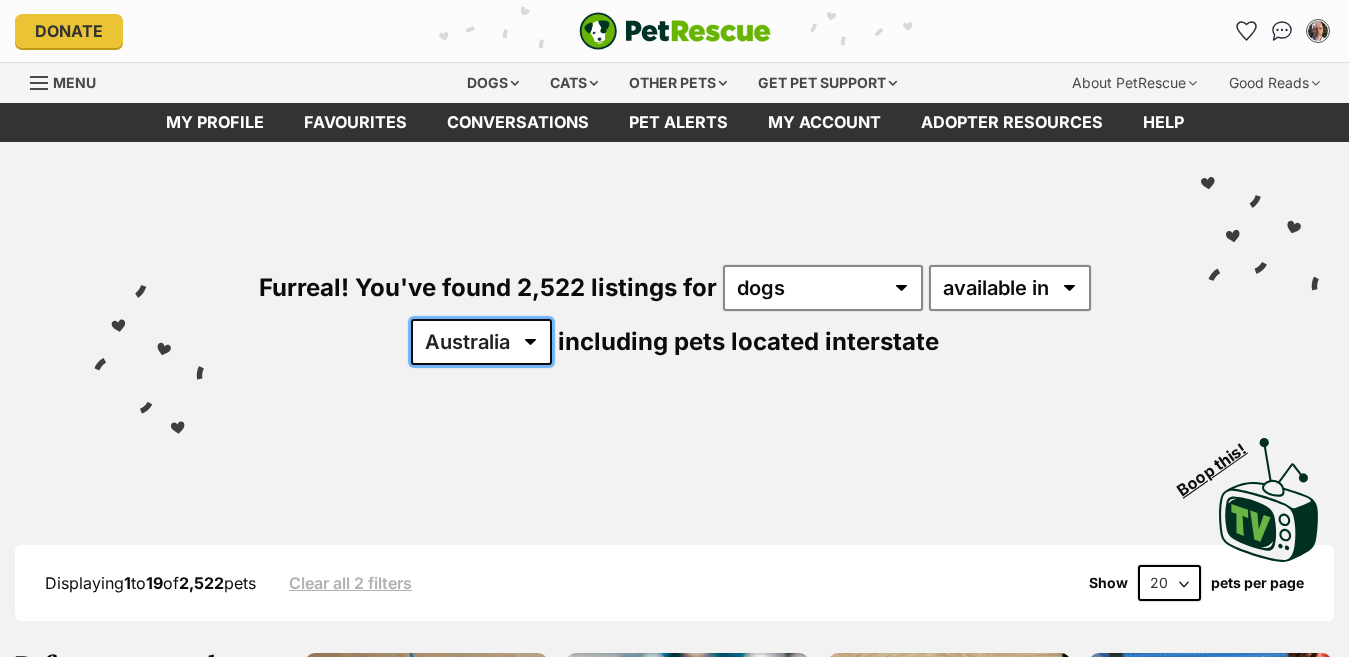 click on "Australia
ACT
NSW
NT
QLD
SA
TAS
VIC
WA" at bounding box center (481, 342) 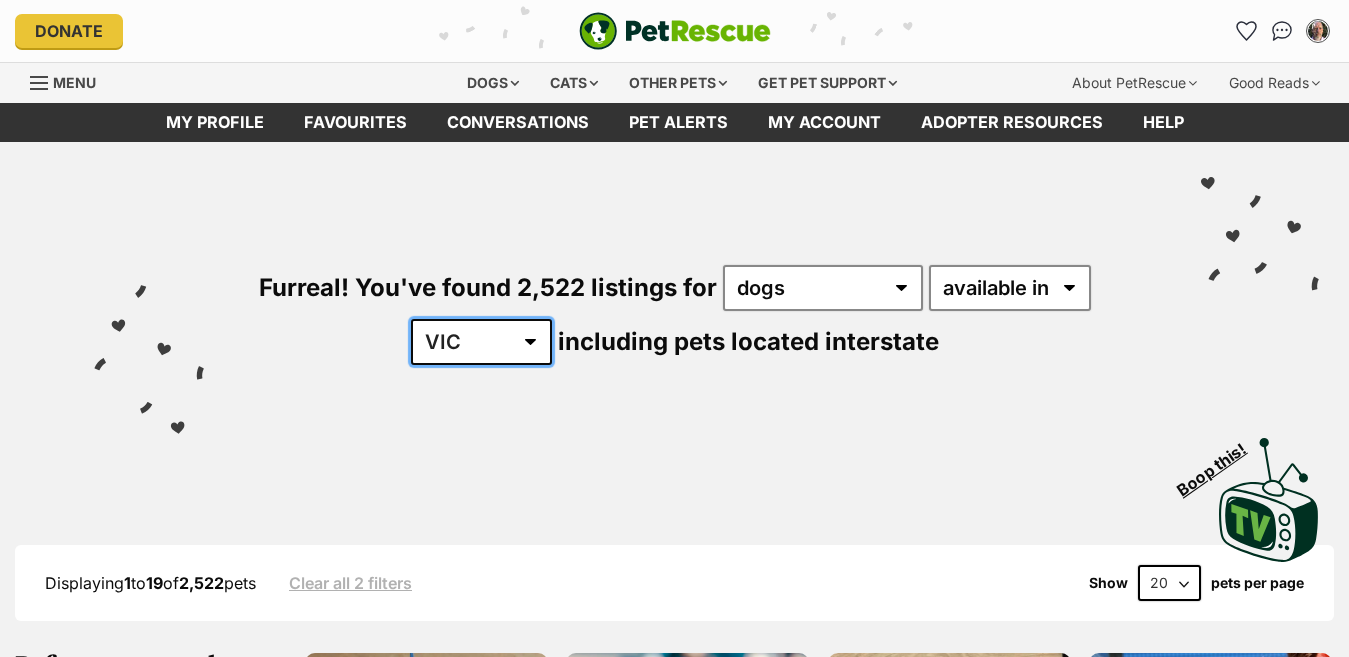 click on "Australia
ACT
NSW
NT
QLD
SA
TAS
VIC
WA" at bounding box center [481, 342] 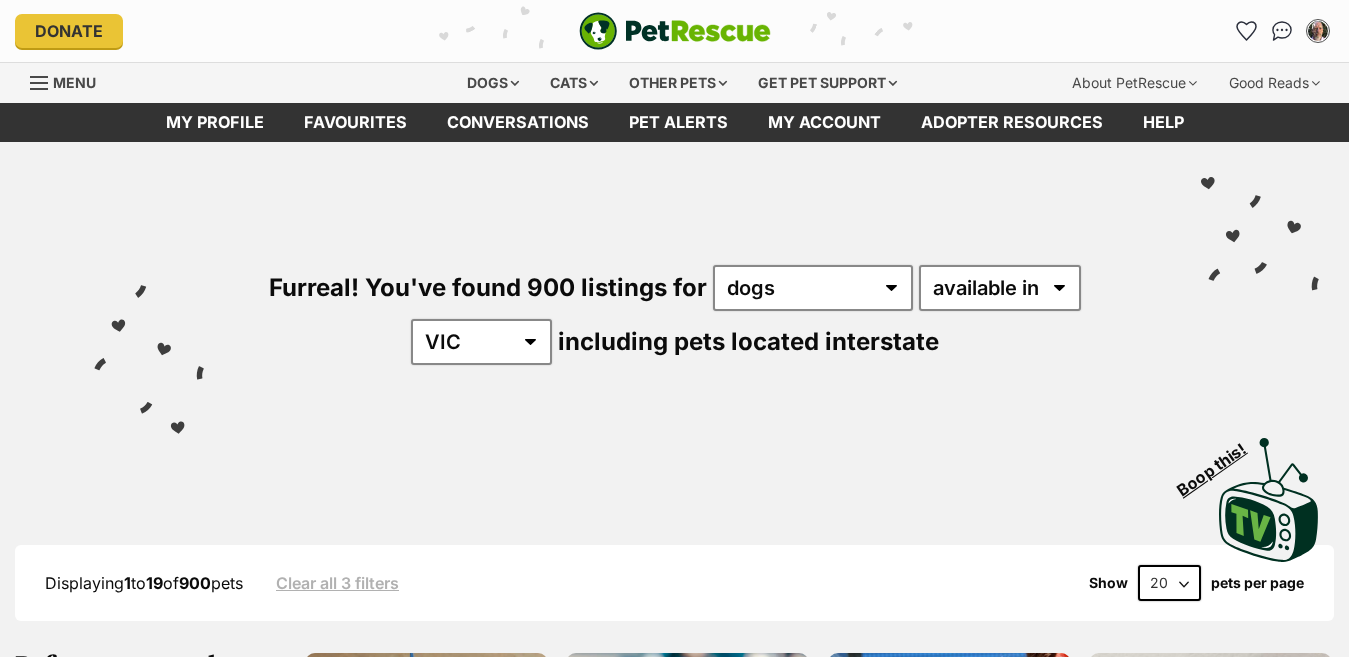 scroll, scrollTop: 0, scrollLeft: 0, axis: both 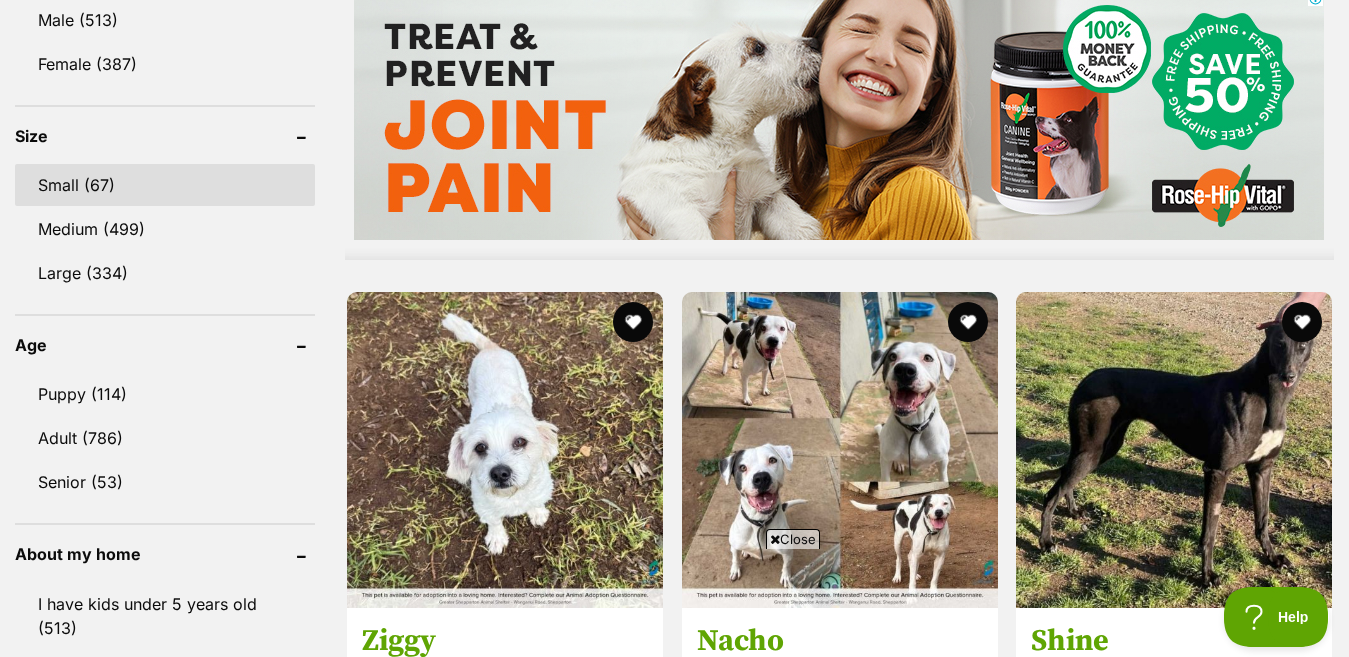 click on "Small (67)" at bounding box center (165, 185) 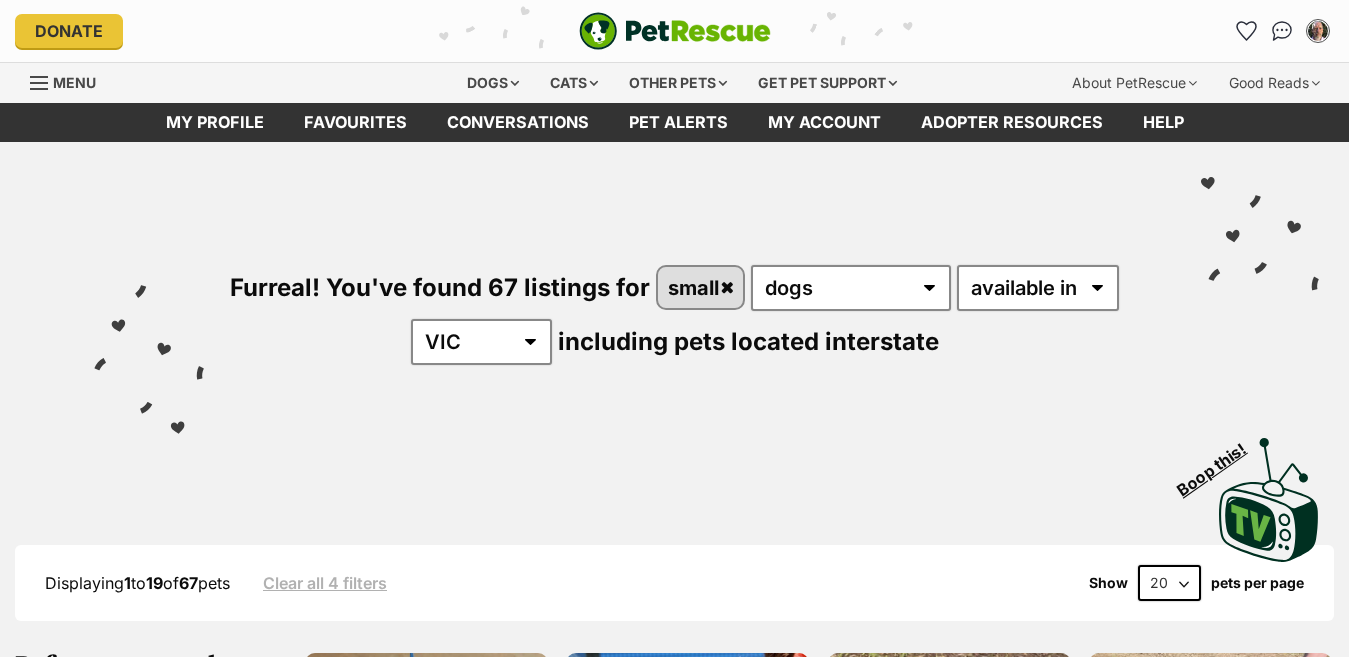 scroll, scrollTop: 0, scrollLeft: 0, axis: both 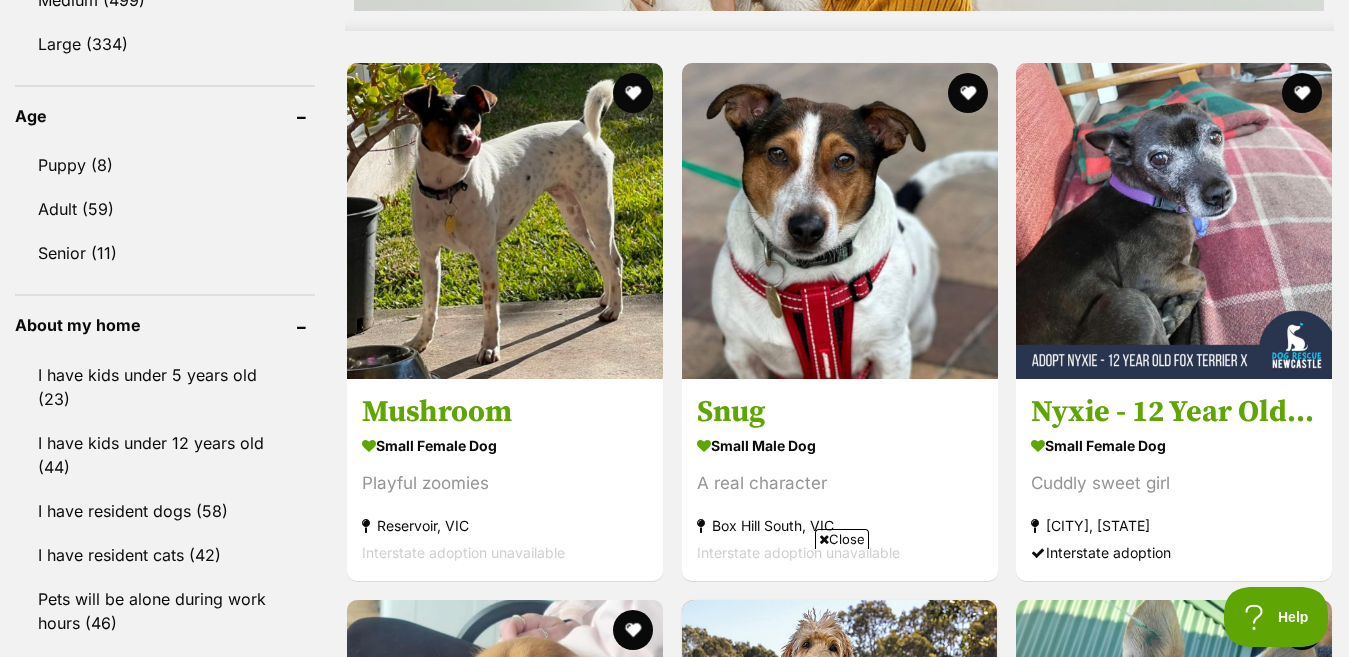 click on "Displaying  1  to  19  of  67  pets
Clear all 4 filters
Show 20 40 60 pets per page
Visit PetRescue TV (external site)
Boop this!
Refine your search
Search for a pet
Search
Species
Cats (69)
Dogs (67)
Other Pets (6)
State
ACT (61)
NSW (116)
NT (14)
QLD (85)
SA (16)
TAS (12)
VIC (67)
WA (29)
Include pets available for interstate adoption
Pets near me within
10km
25km
50km
100km
250km
50km
of
Update
Gender
Male (36)
Female (31)
Size
Small (67)
Medium (499)
Large (334)
Age
Puppy (8)
Adult (59)
Senior (11)
About my home
I have kids under 5 years old (23)" at bounding box center [674, 945] 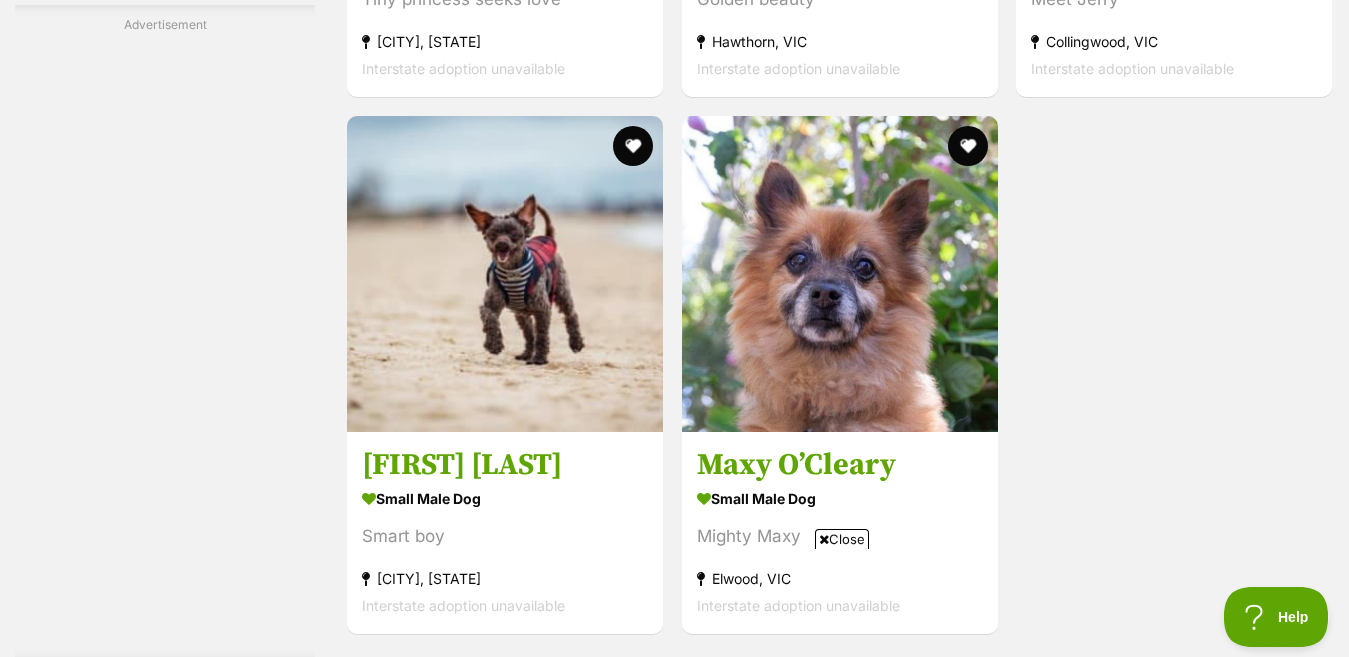 scroll, scrollTop: 4329, scrollLeft: 0, axis: vertical 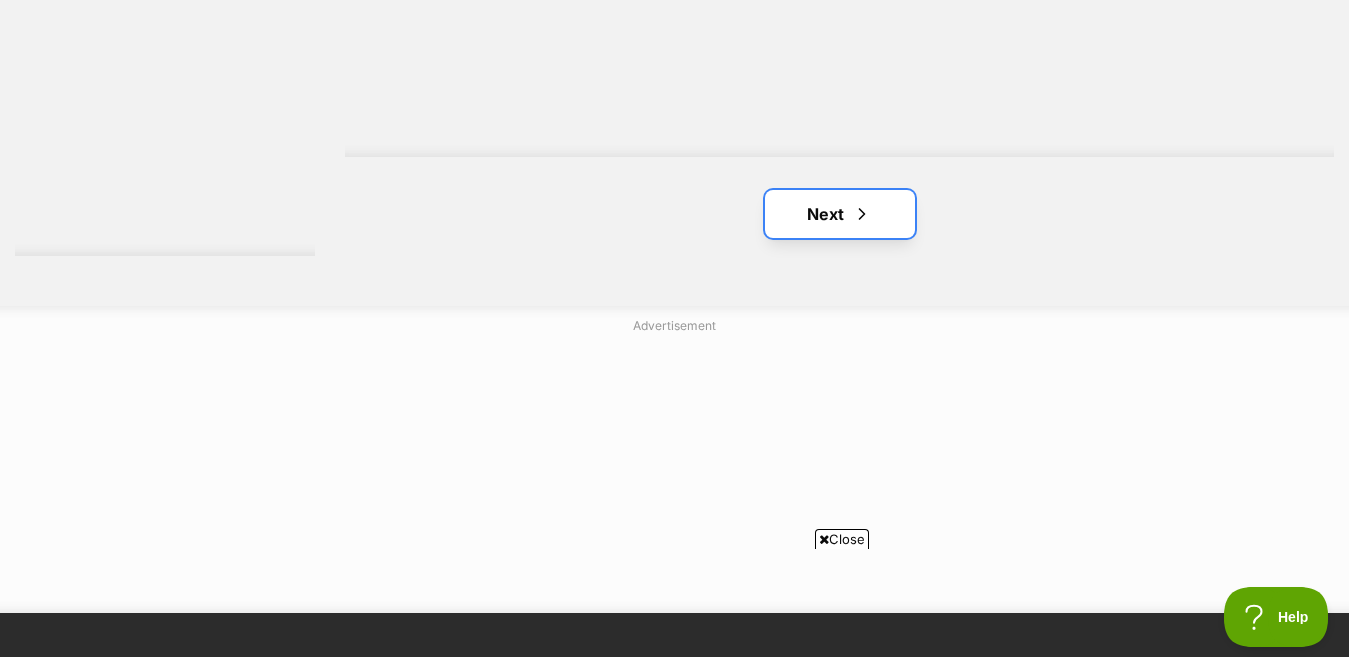 click on "Next" at bounding box center (840, 214) 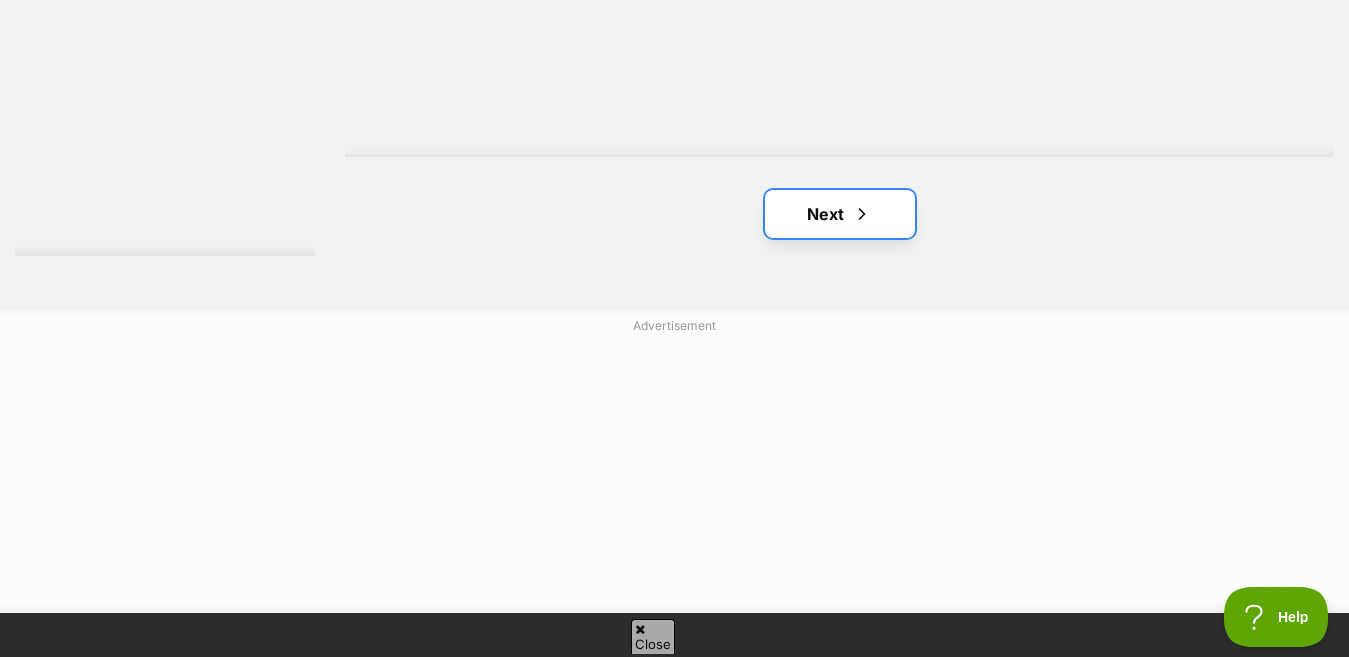 scroll, scrollTop: 0, scrollLeft: 0, axis: both 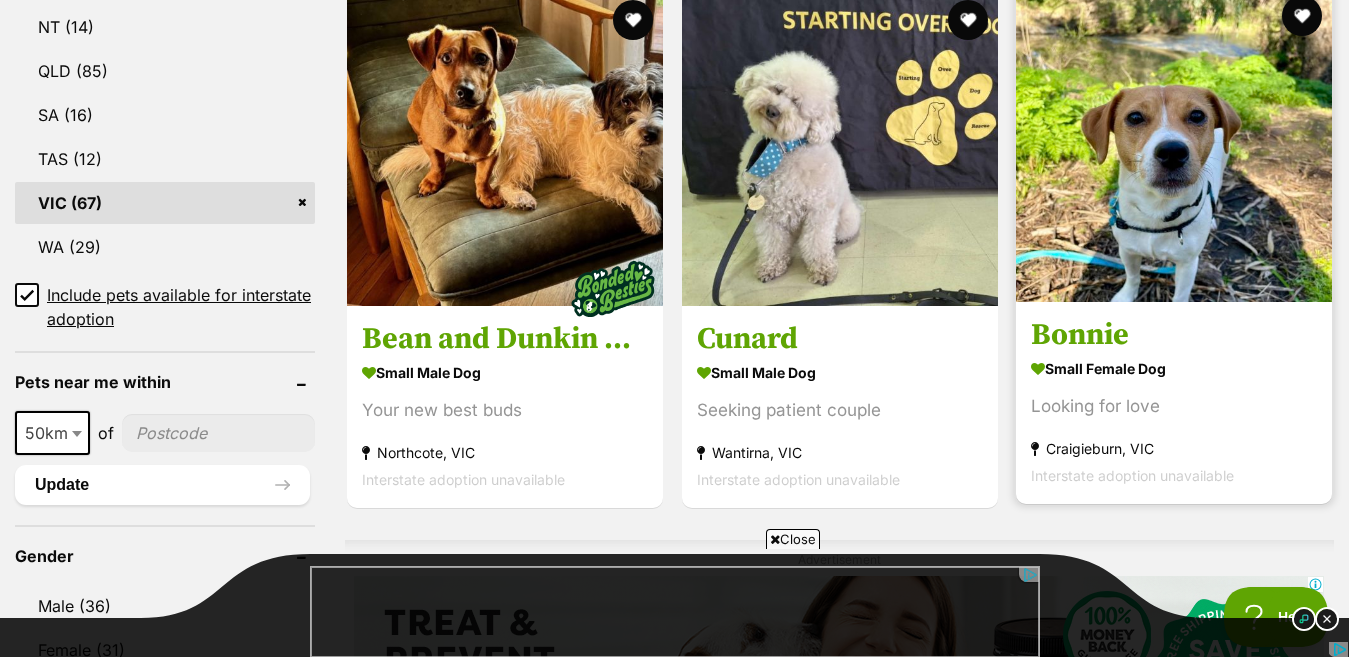 click at bounding box center [1174, 144] 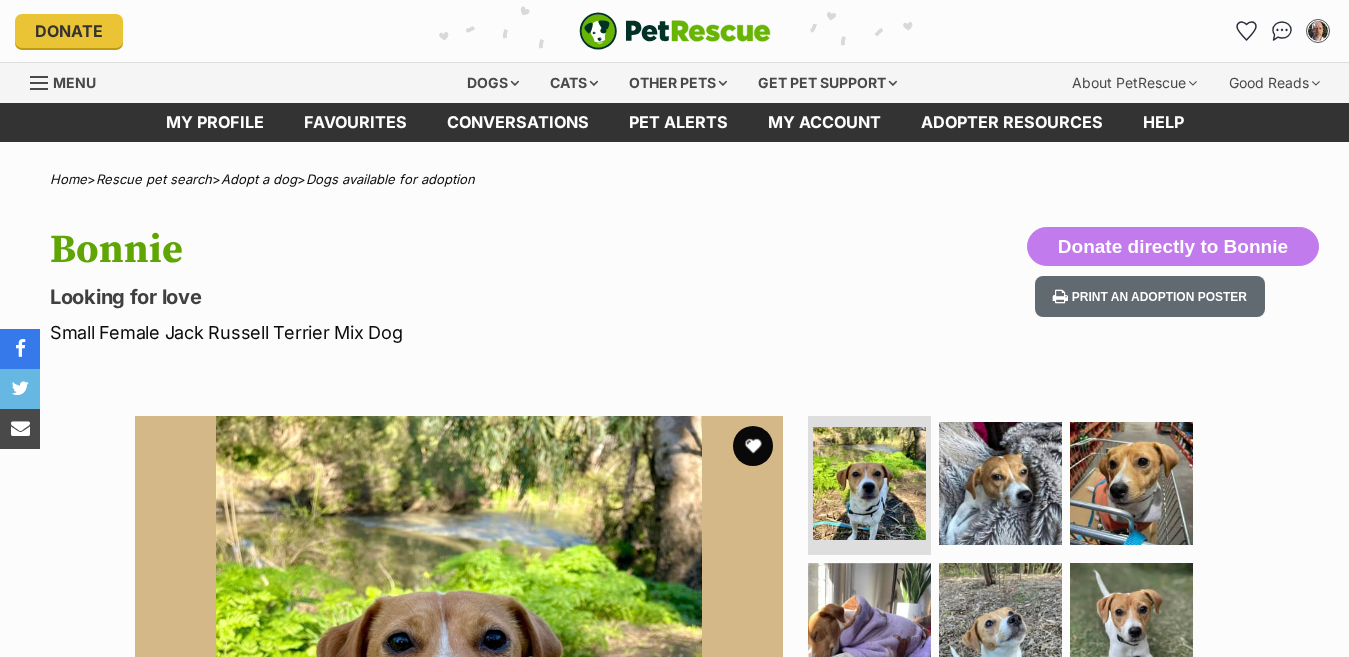 scroll, scrollTop: 0, scrollLeft: 0, axis: both 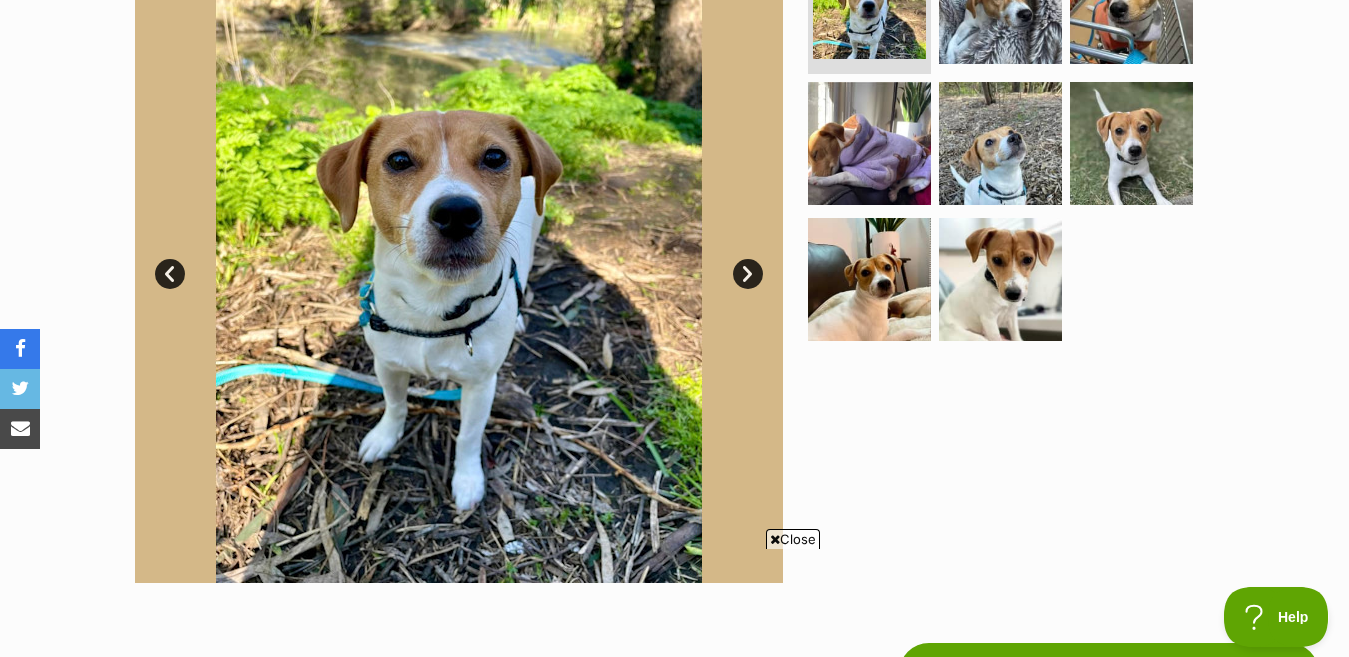 click on "Next" at bounding box center [748, 274] 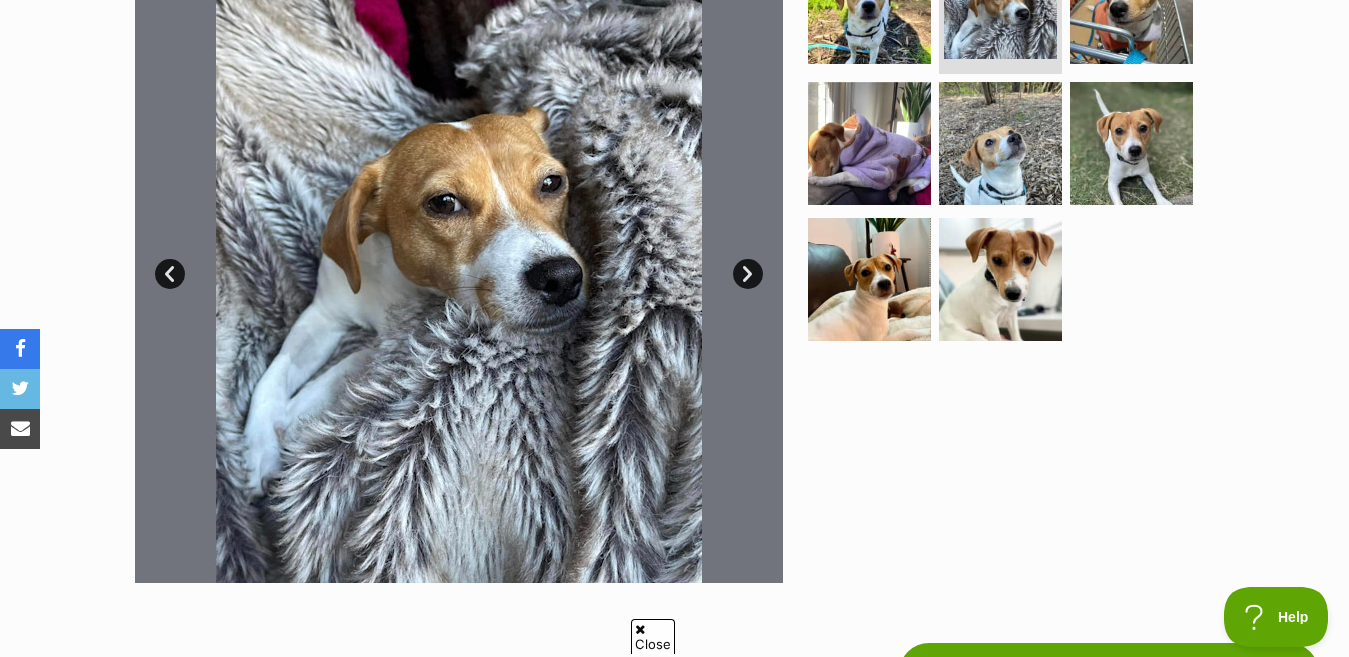 click on "Next" at bounding box center (748, 274) 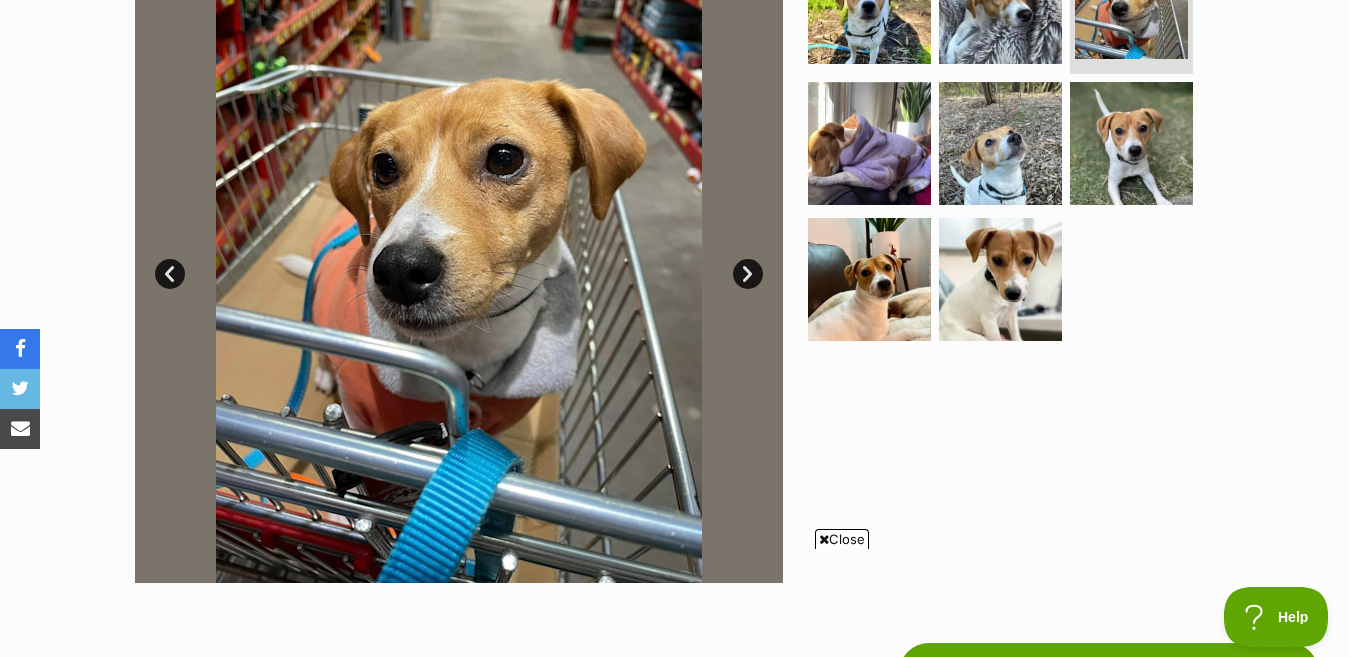 click on "Next" at bounding box center [748, 274] 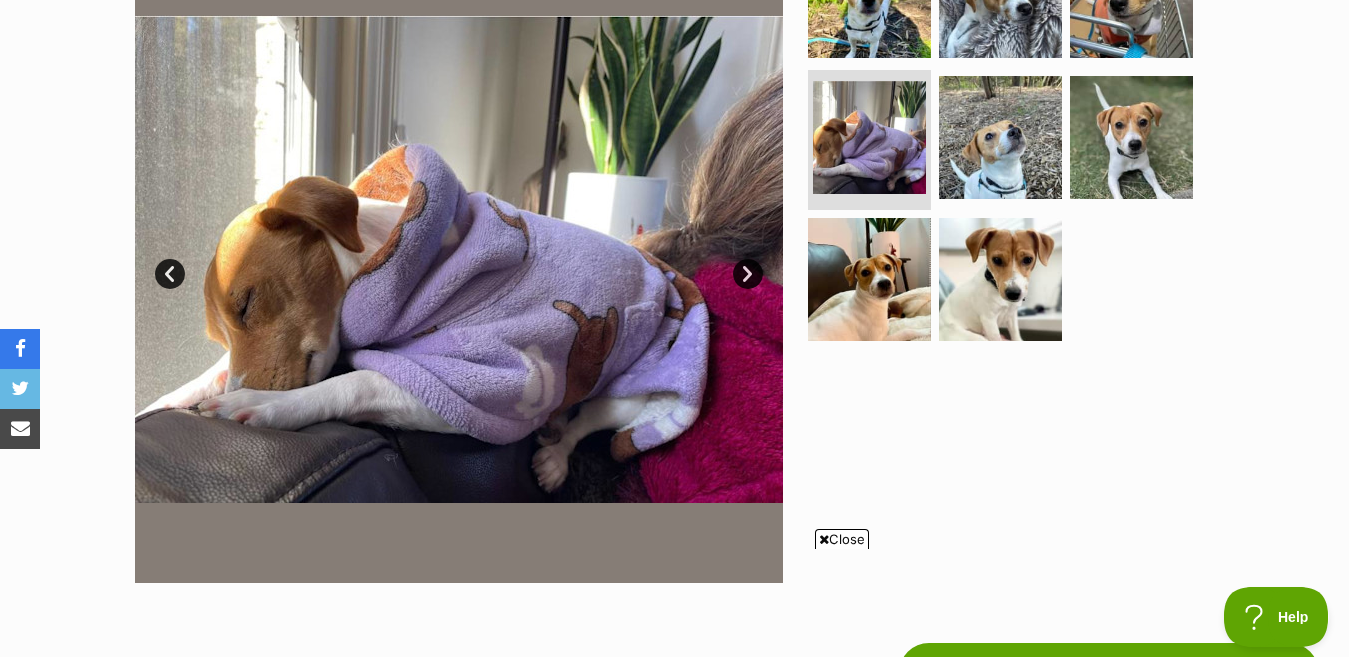 click on "Next" at bounding box center (748, 274) 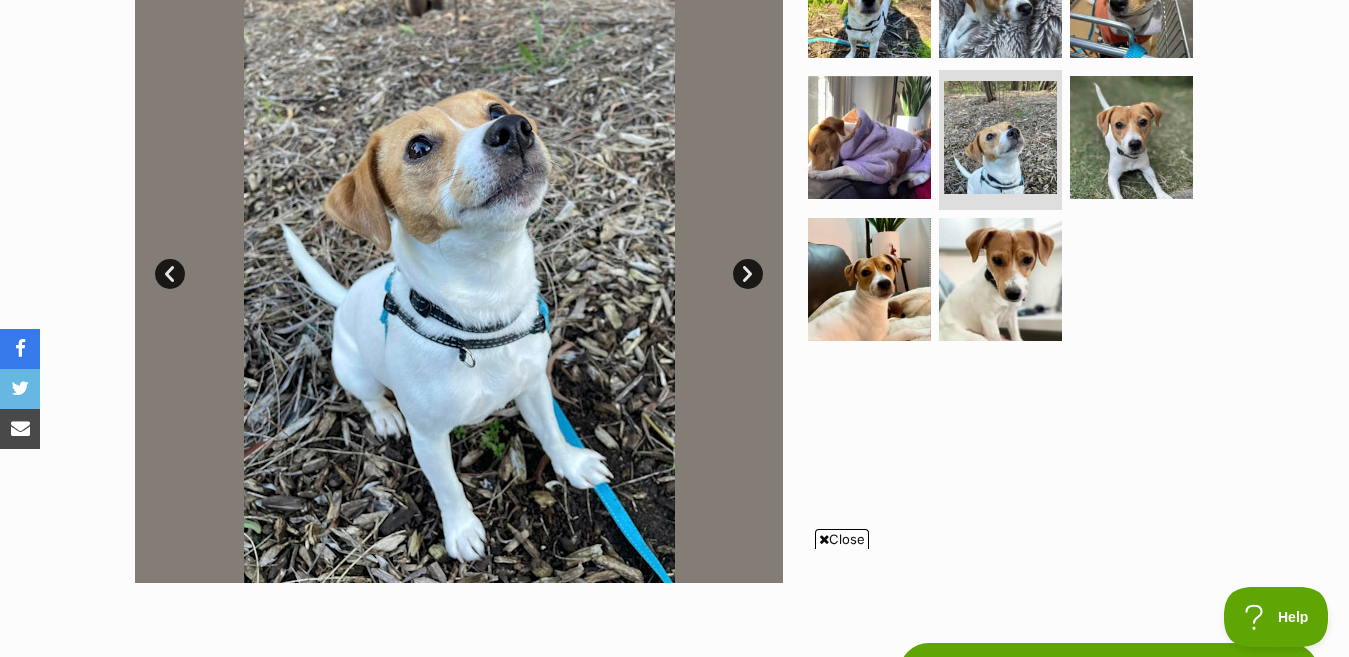 click on "Next" at bounding box center (748, 274) 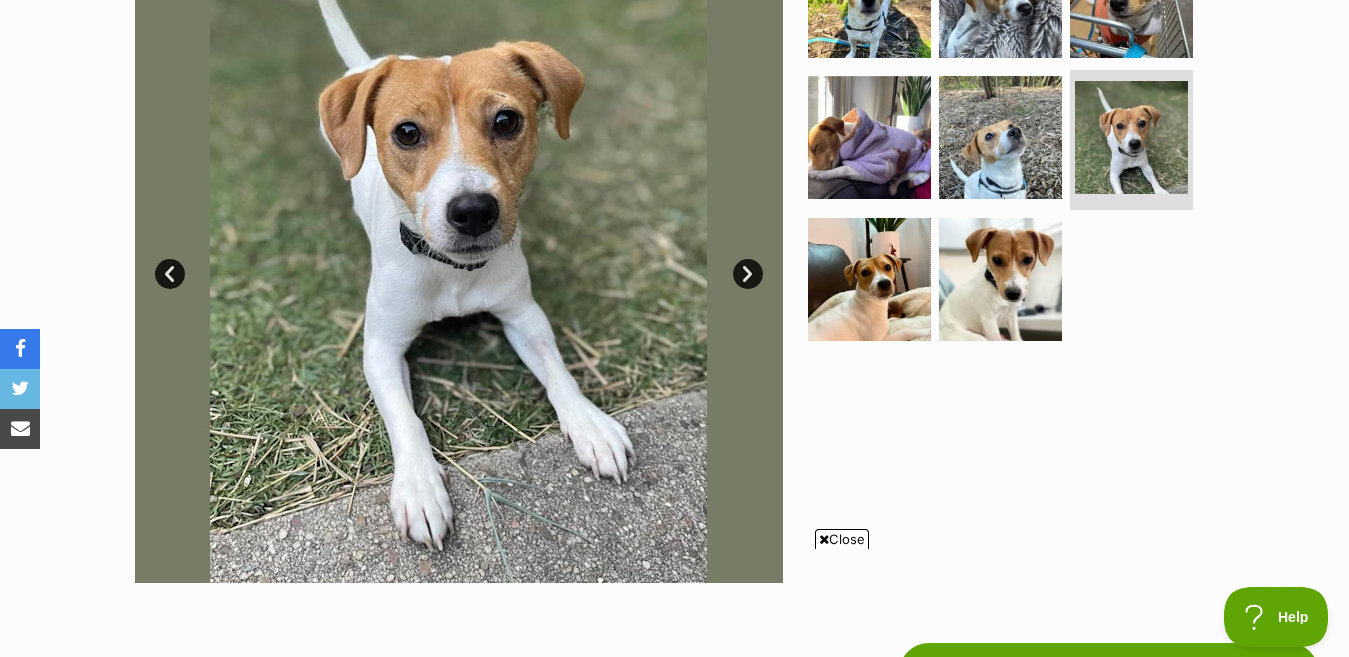 click on "Next" at bounding box center (748, 274) 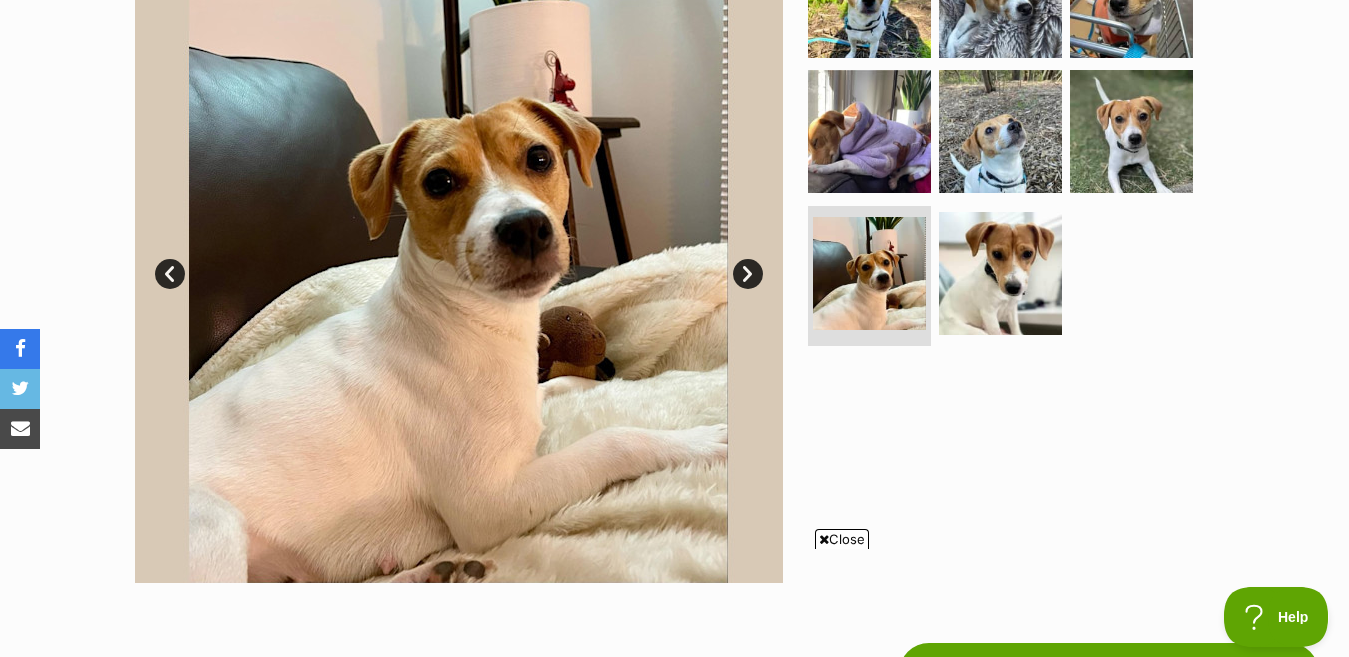 click on "Next" at bounding box center (748, 274) 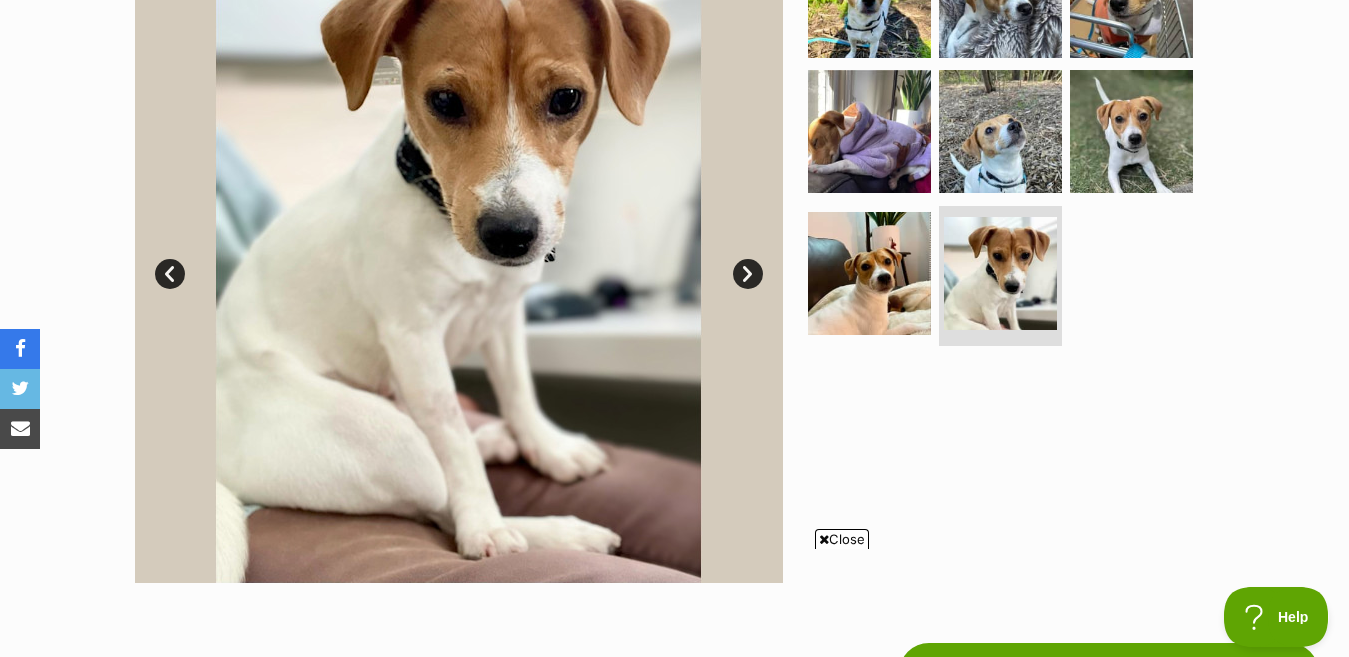 click on "Next" at bounding box center (748, 274) 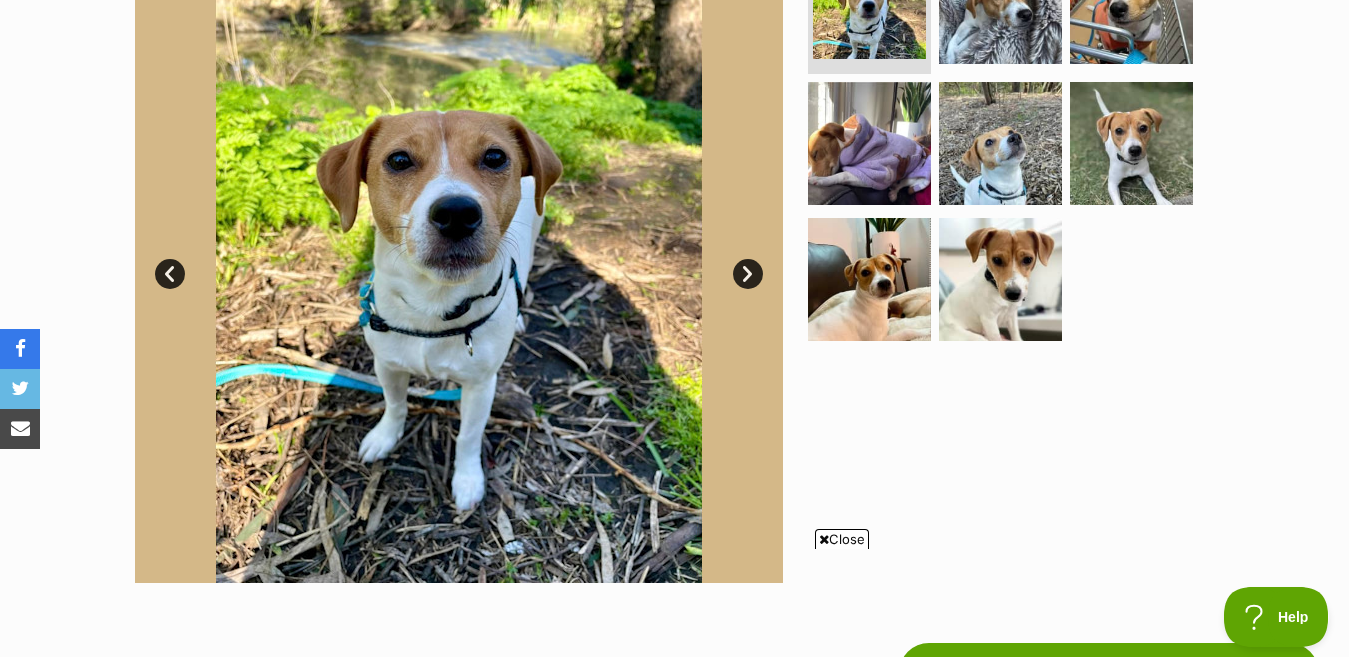 click on "Next" at bounding box center [748, 274] 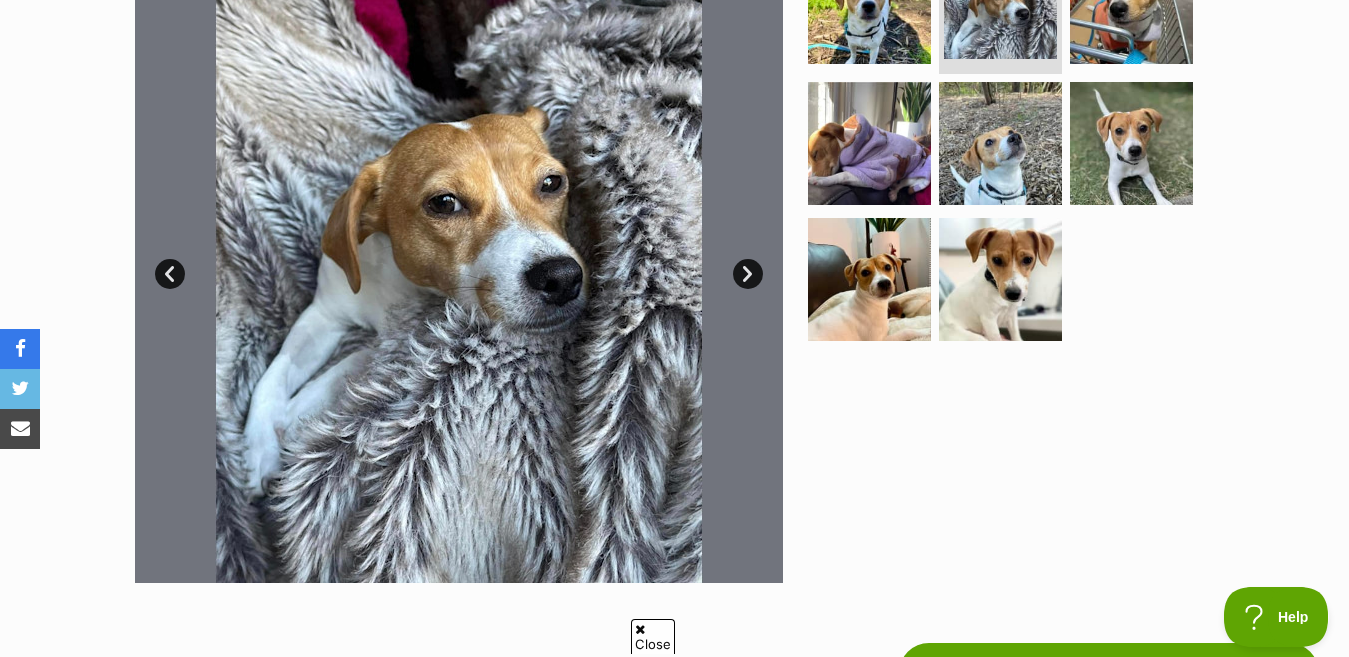 scroll, scrollTop: 0, scrollLeft: 0, axis: both 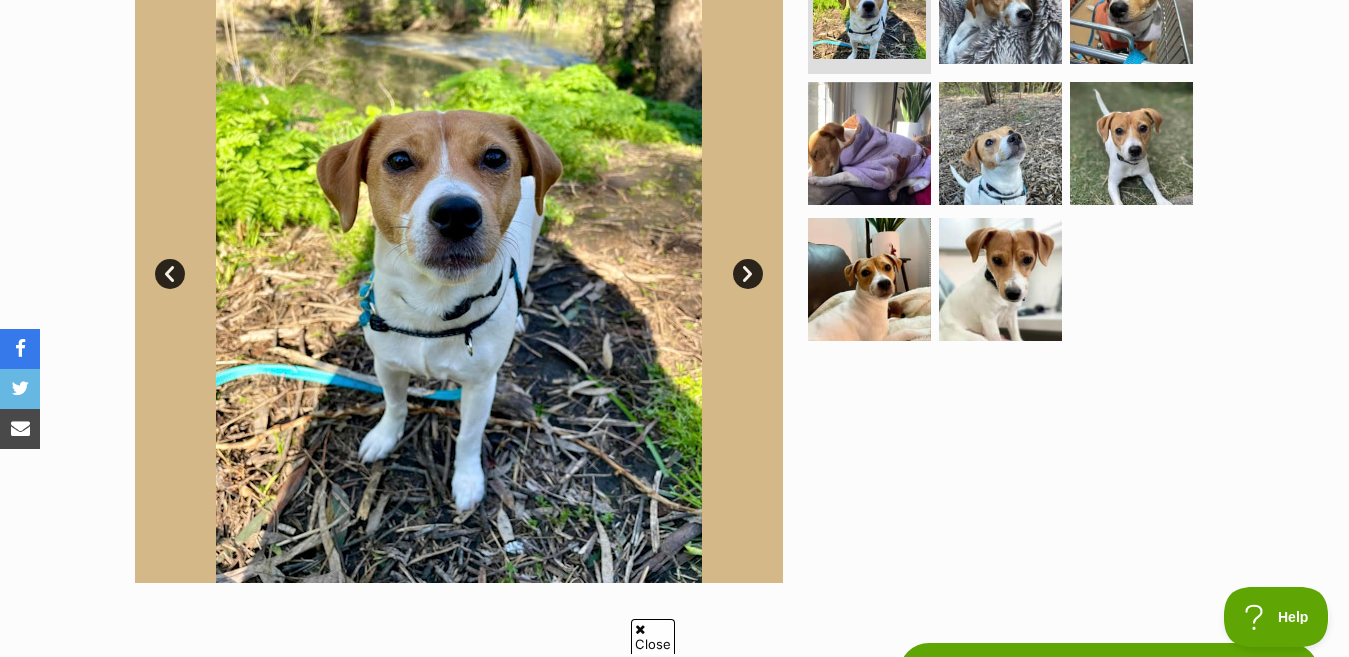 click on "Prev" at bounding box center [170, 274] 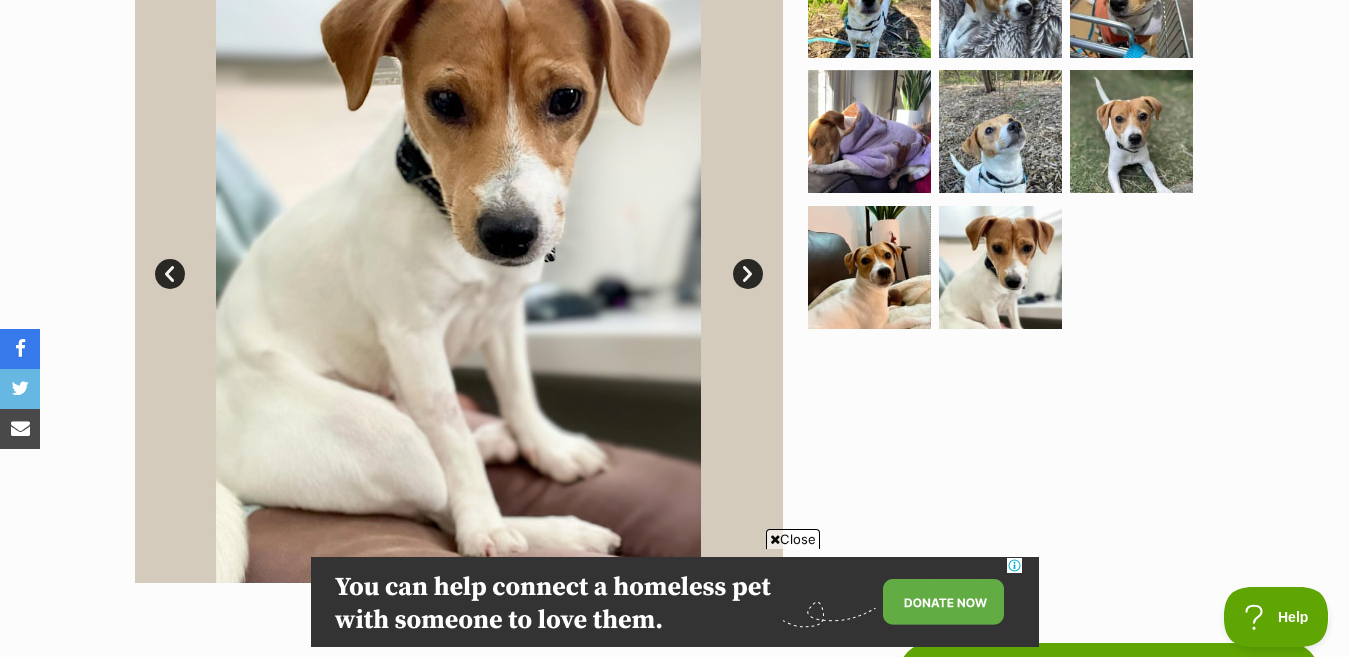 scroll, scrollTop: 0, scrollLeft: 0, axis: both 